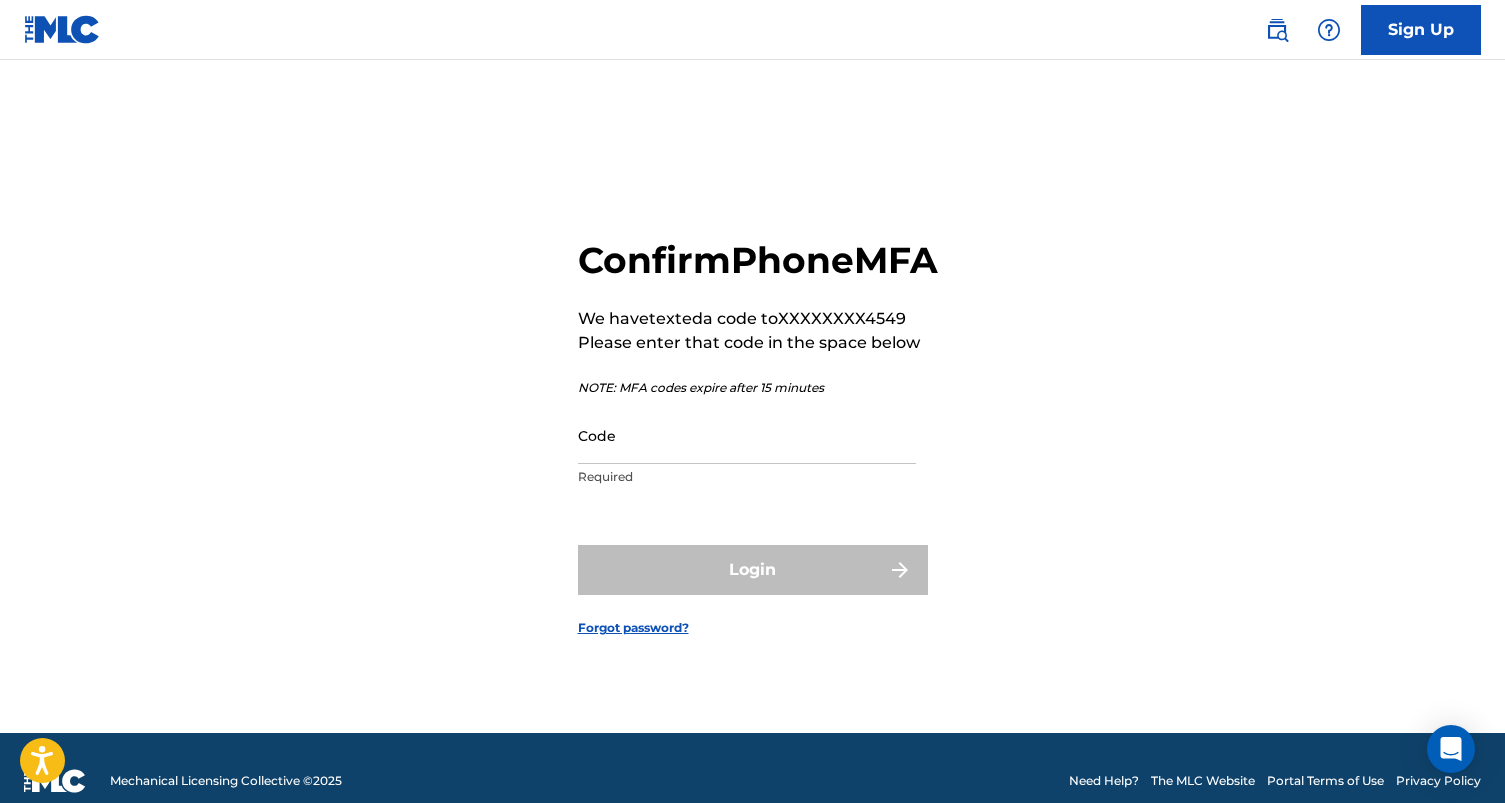 scroll, scrollTop: 0, scrollLeft: 0, axis: both 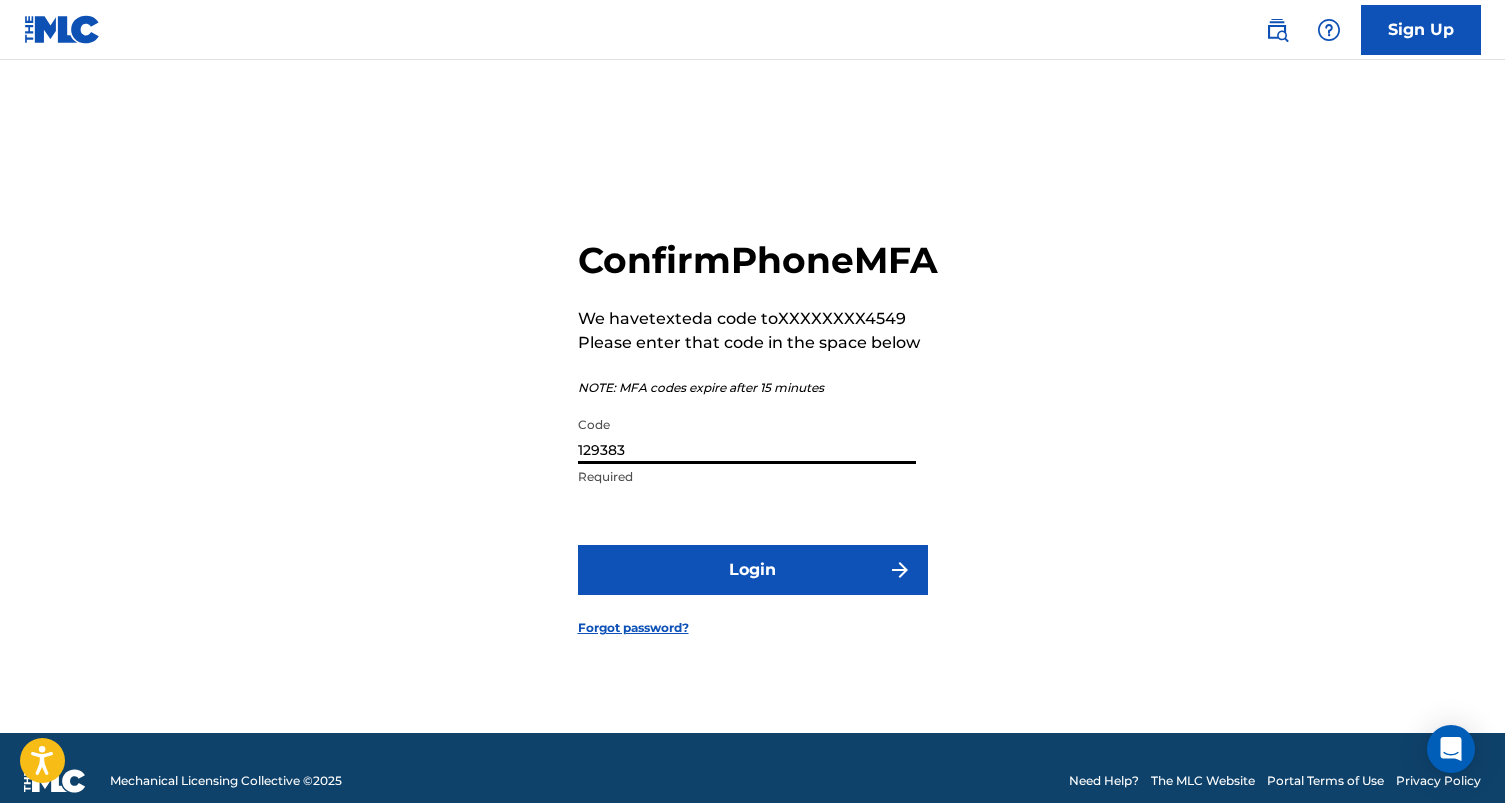 type on "129383" 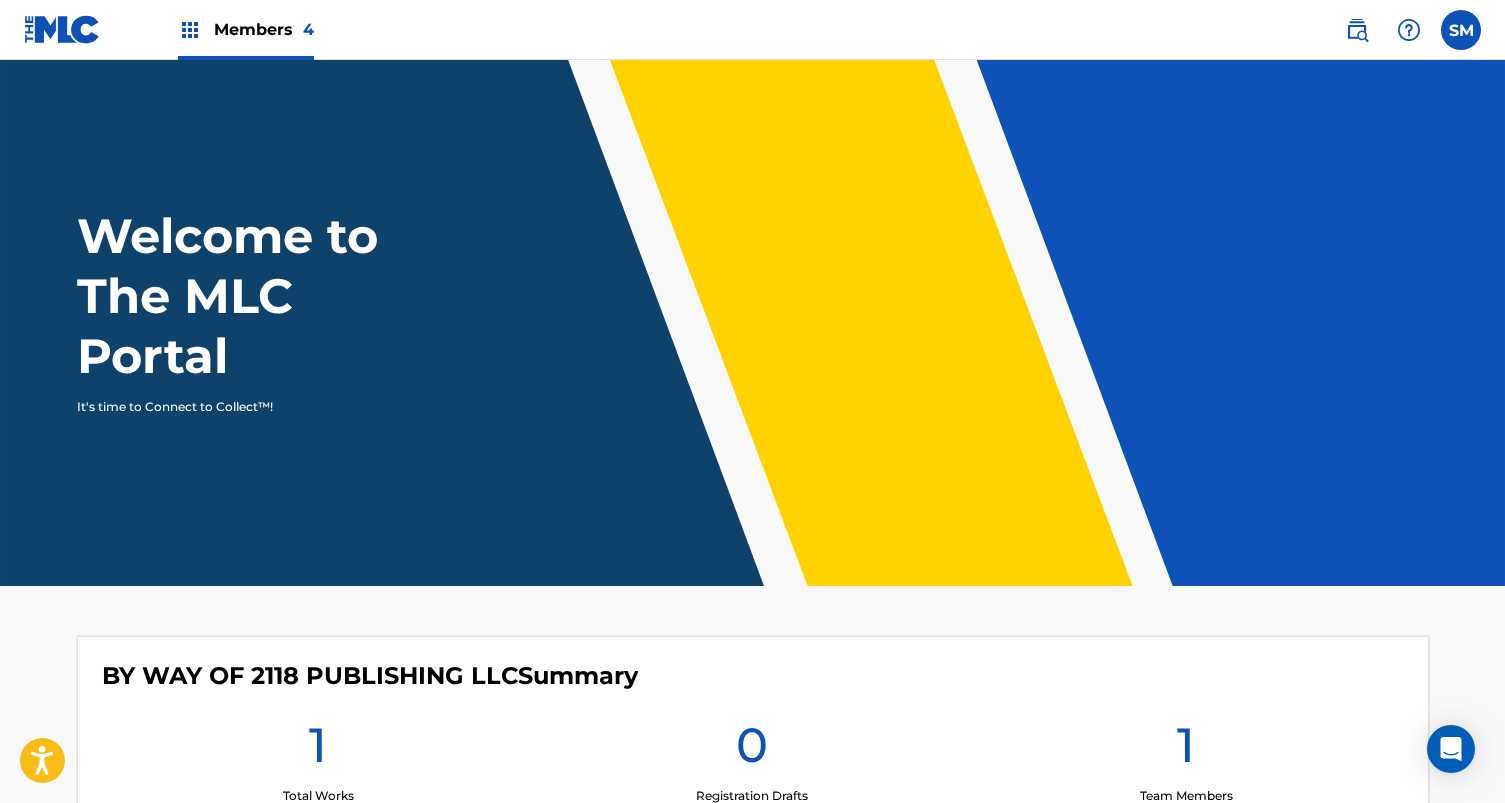 scroll, scrollTop: 0, scrollLeft: 0, axis: both 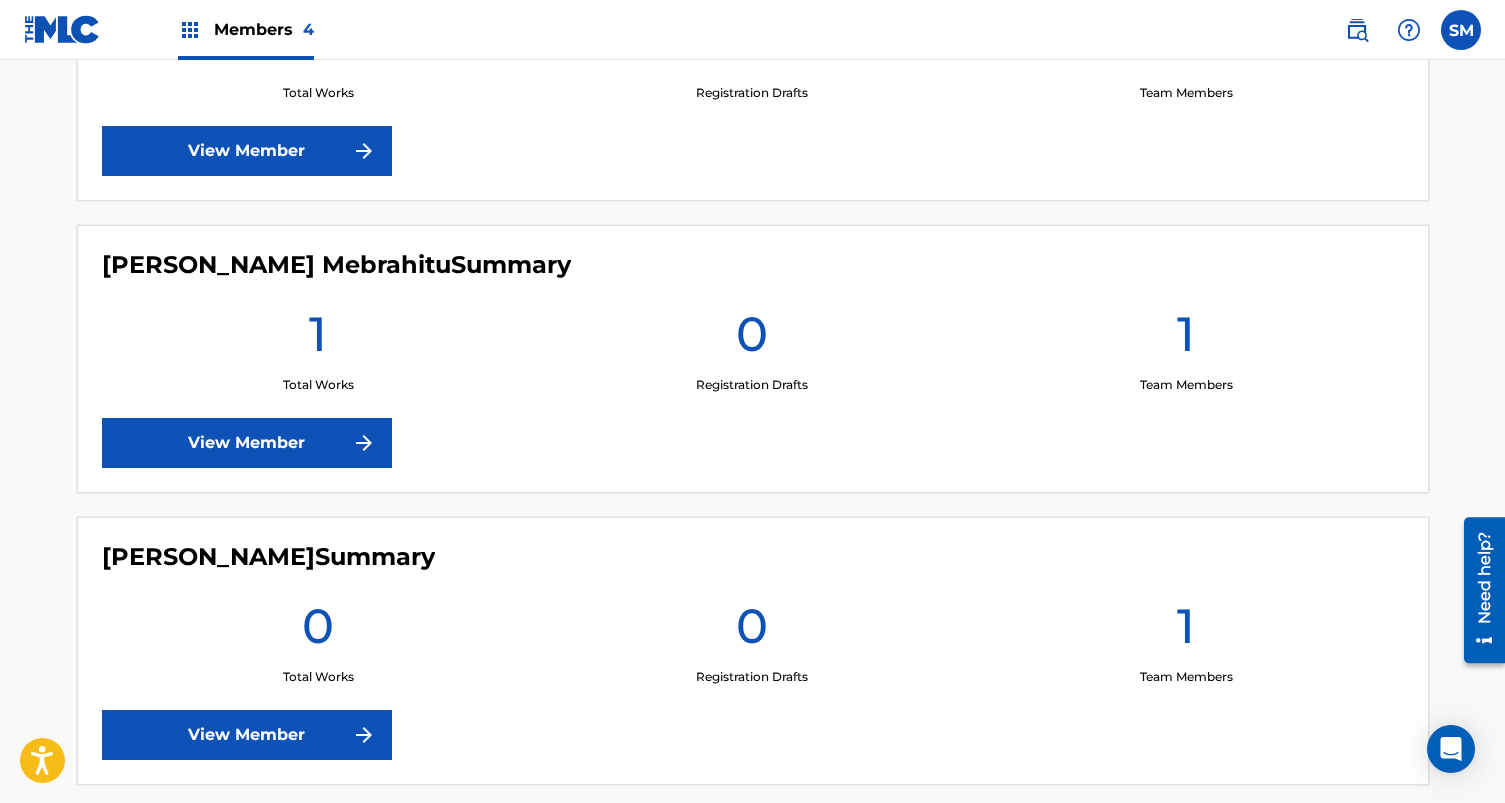 click on "View Member" at bounding box center (247, 443) 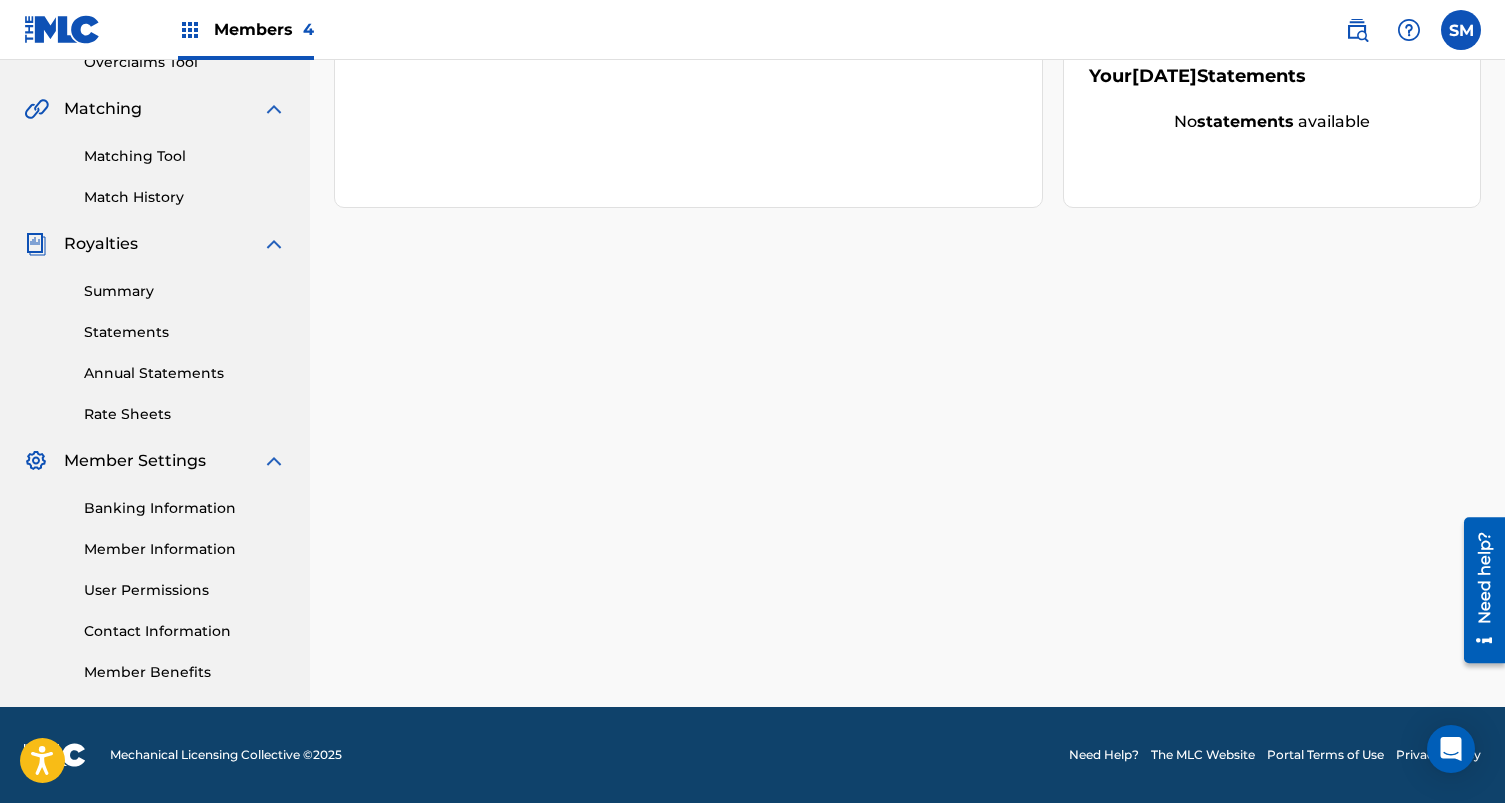 scroll, scrollTop: 437, scrollLeft: 0, axis: vertical 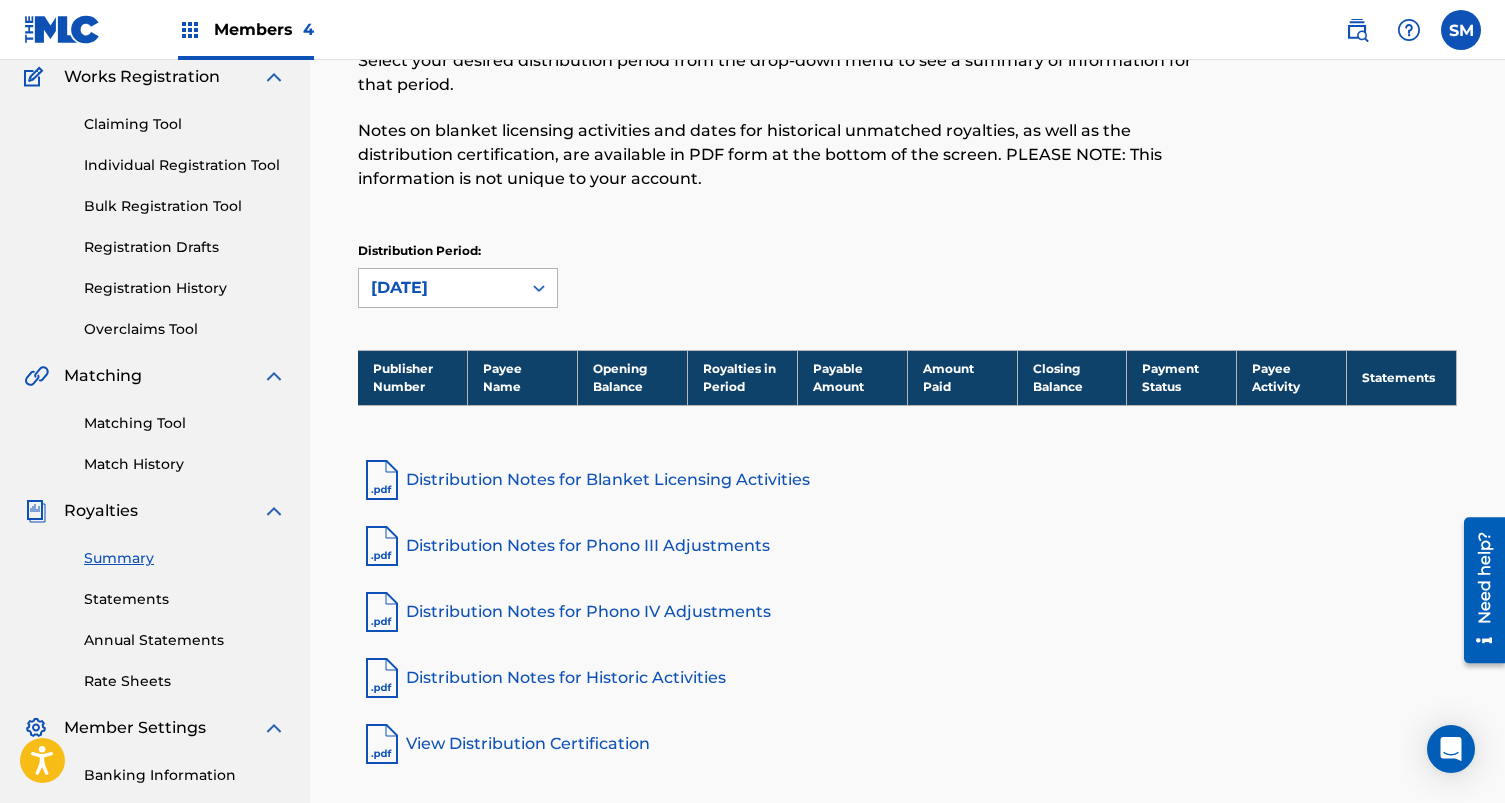 click at bounding box center [539, 288] 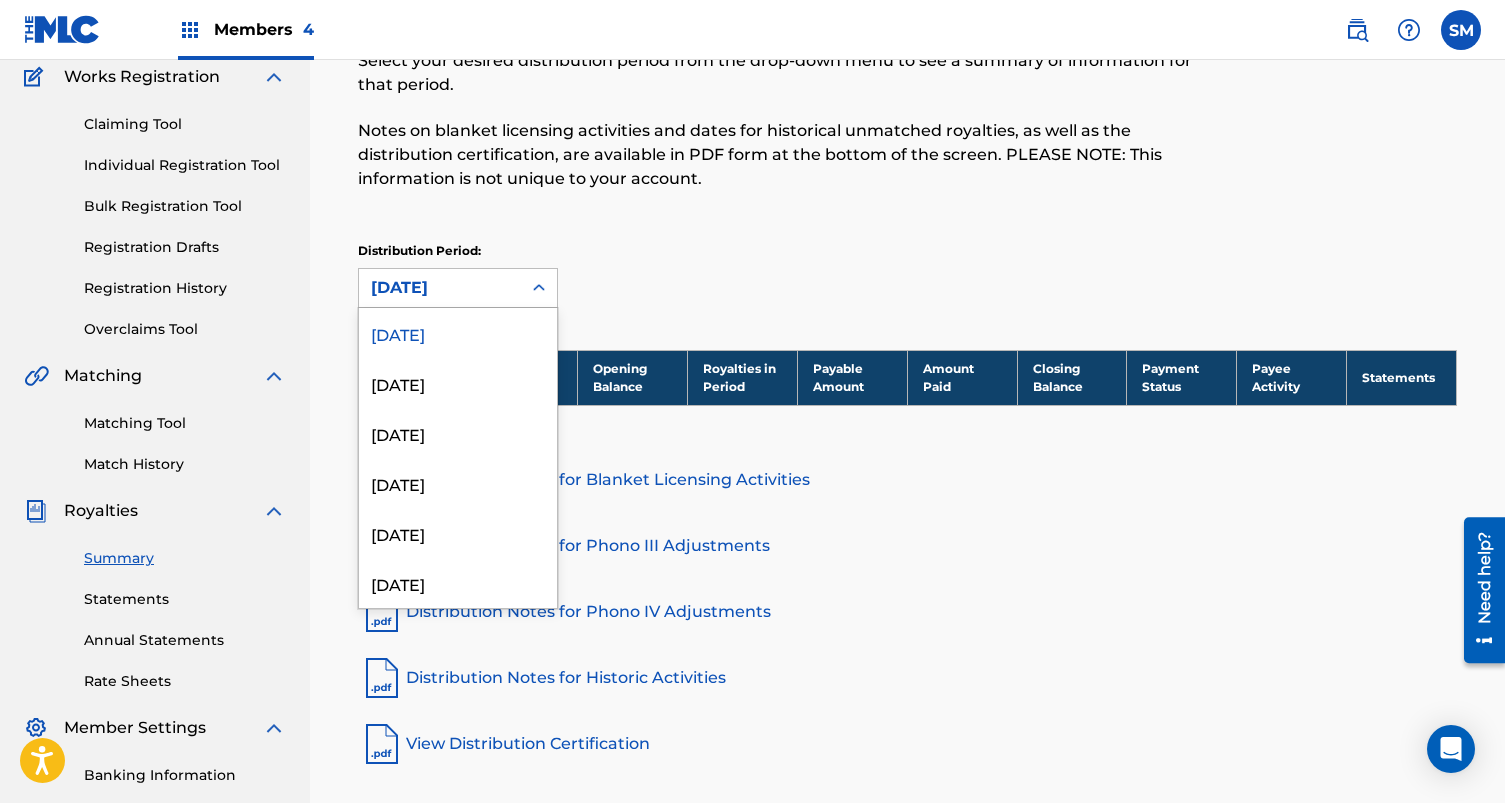 click on "Notes on blanket licensing activities and dates for historical unmatched royalties, as well as the distribution certification, are available in PDF form at the bottom of the screen. PLEASE NOTE: This information is not unique to your account." at bounding box center [781, 155] 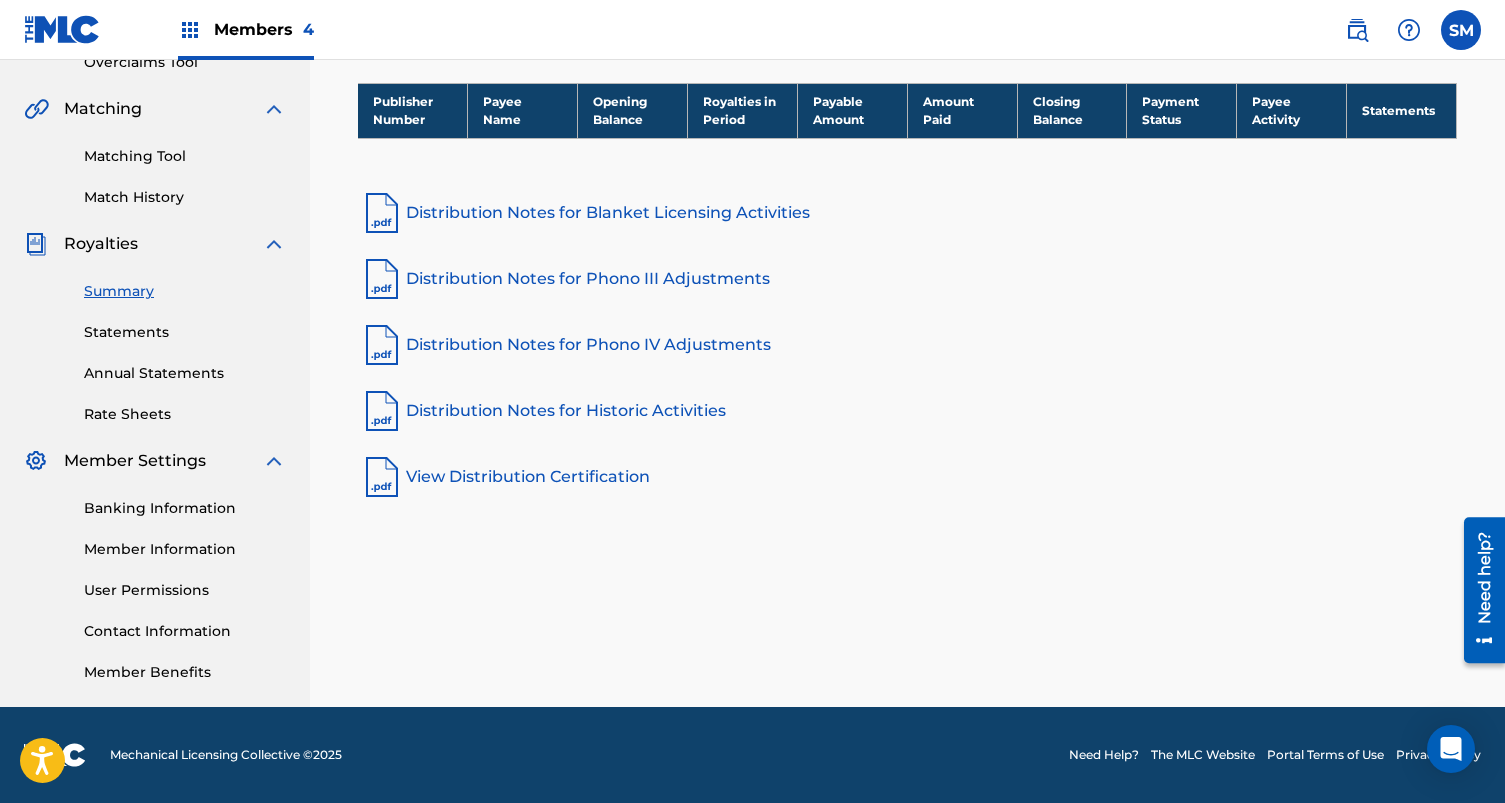 scroll, scrollTop: 437, scrollLeft: 0, axis: vertical 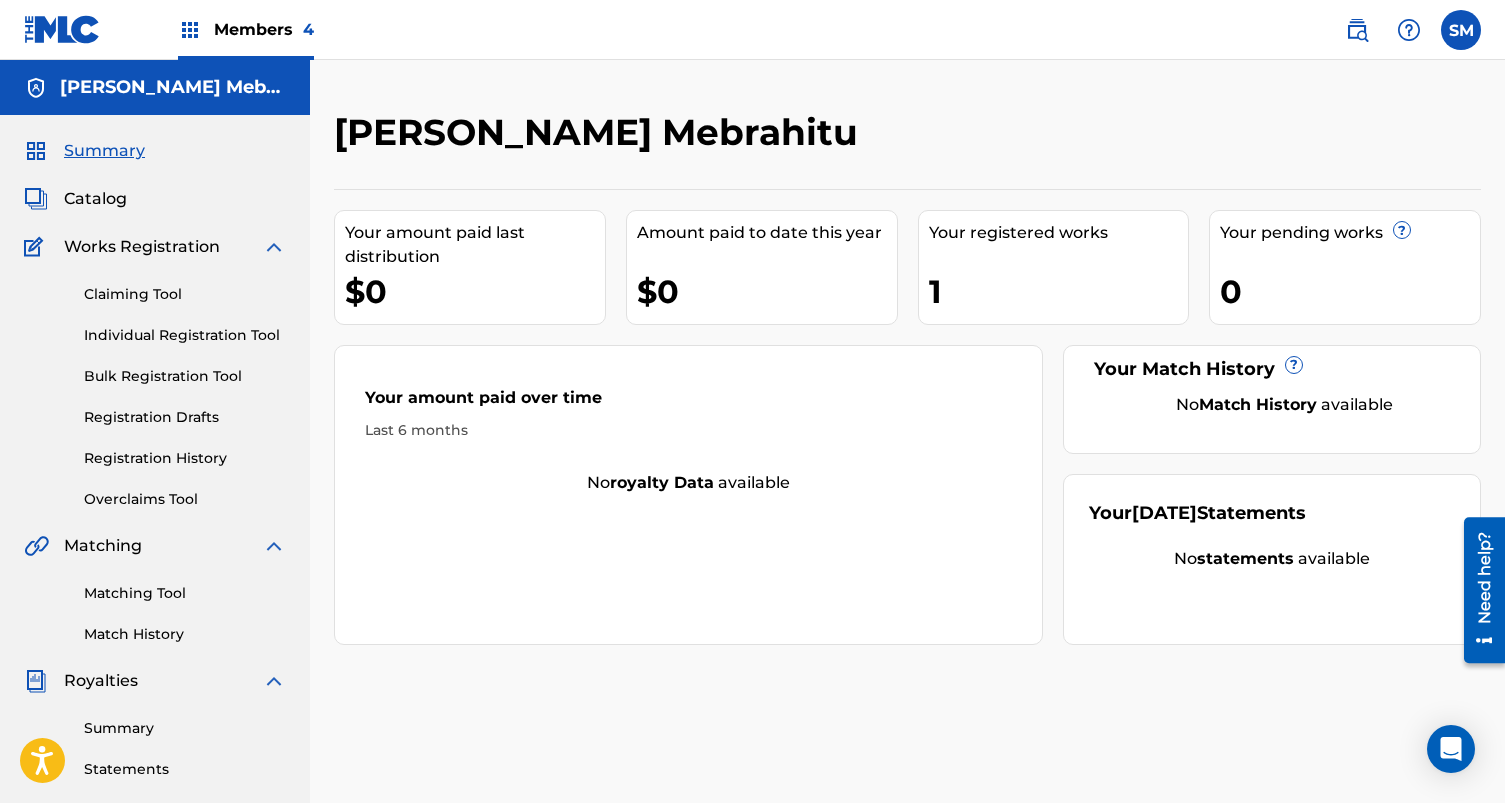 click on "[PERSON_NAME] Mebrahitu Your amount paid last distribution   $0 Amount paid to date this year   $0 Your registered works   1 Your pending works   ? 0 Your Match History ? No  Match History   available Your amount paid over time Last 6 months No  royalty data   available Your  [DATE]  Statements No  statements   available" at bounding box center (907, 377) 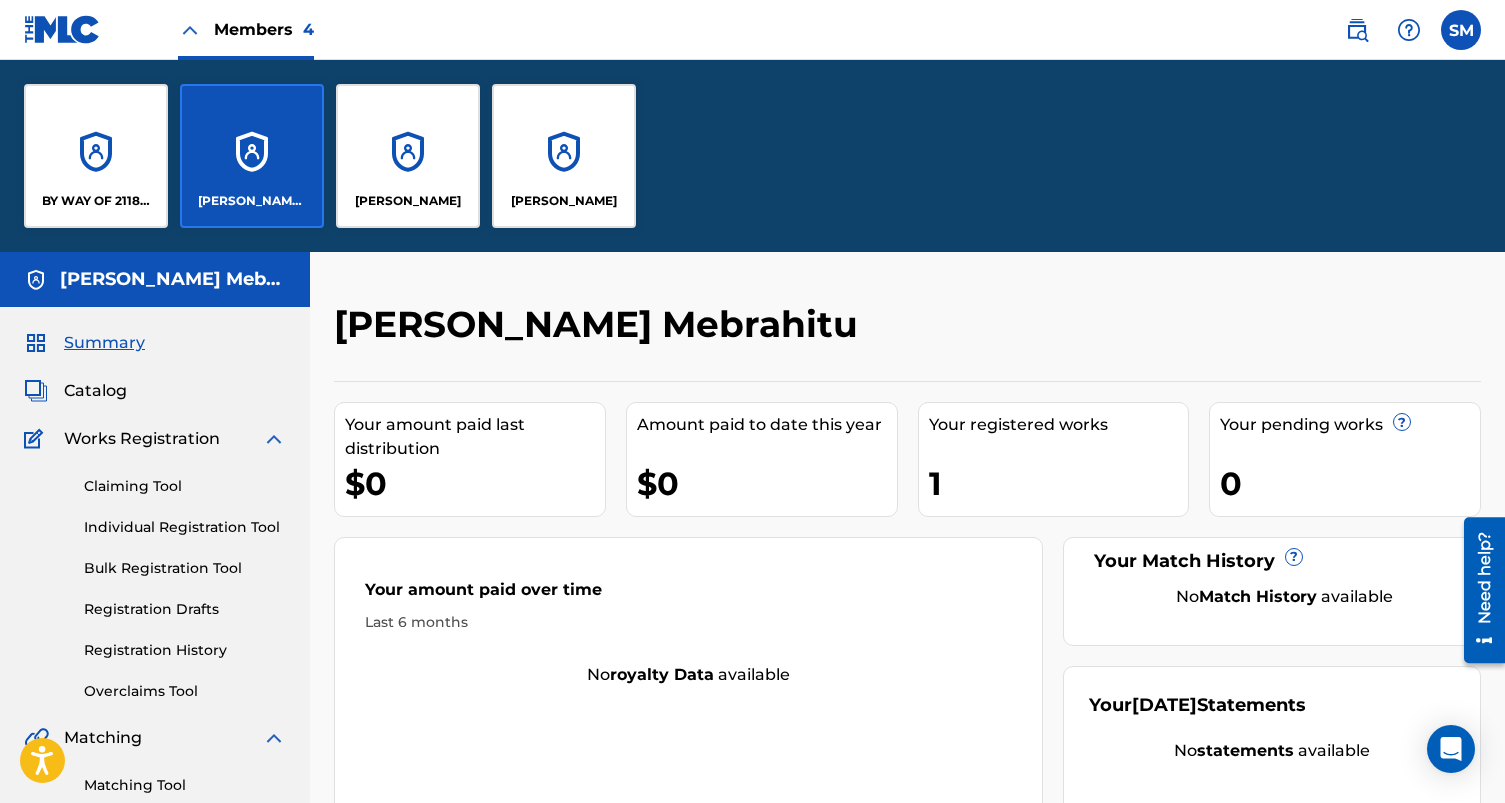 click on "[PERSON_NAME]" at bounding box center (564, 156) 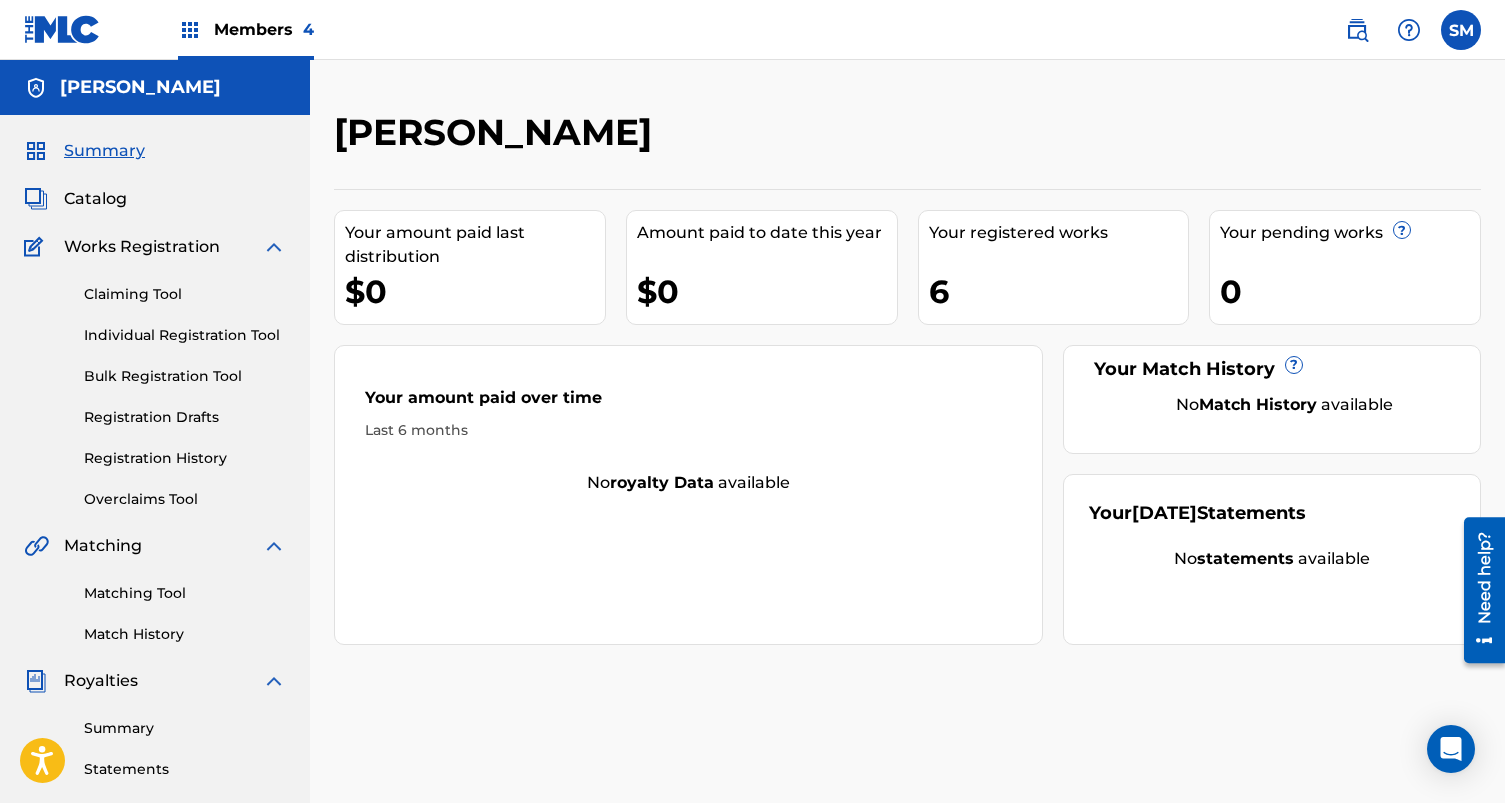 click on "Registration History" at bounding box center [185, 458] 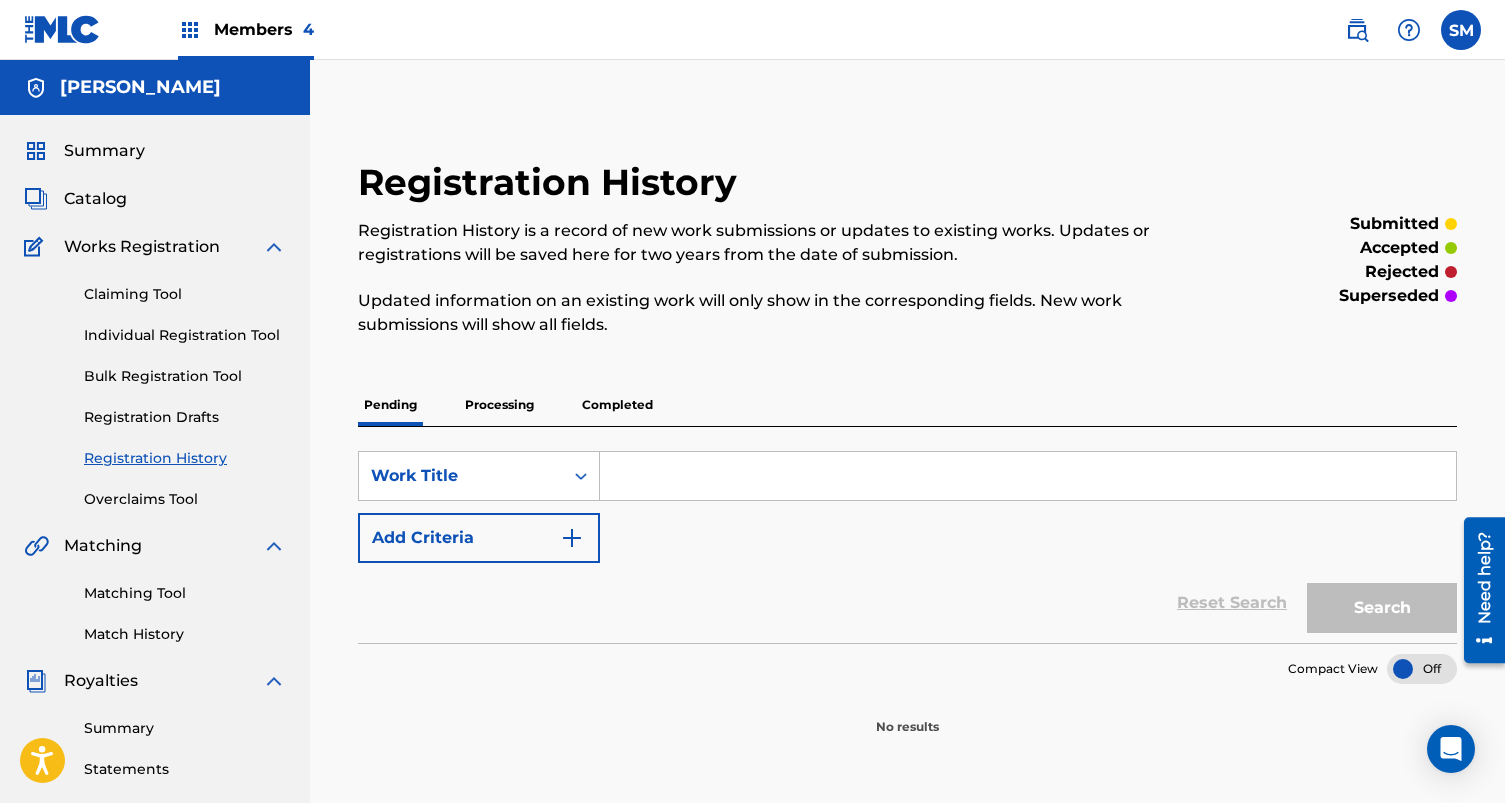 scroll, scrollTop: 40, scrollLeft: 0, axis: vertical 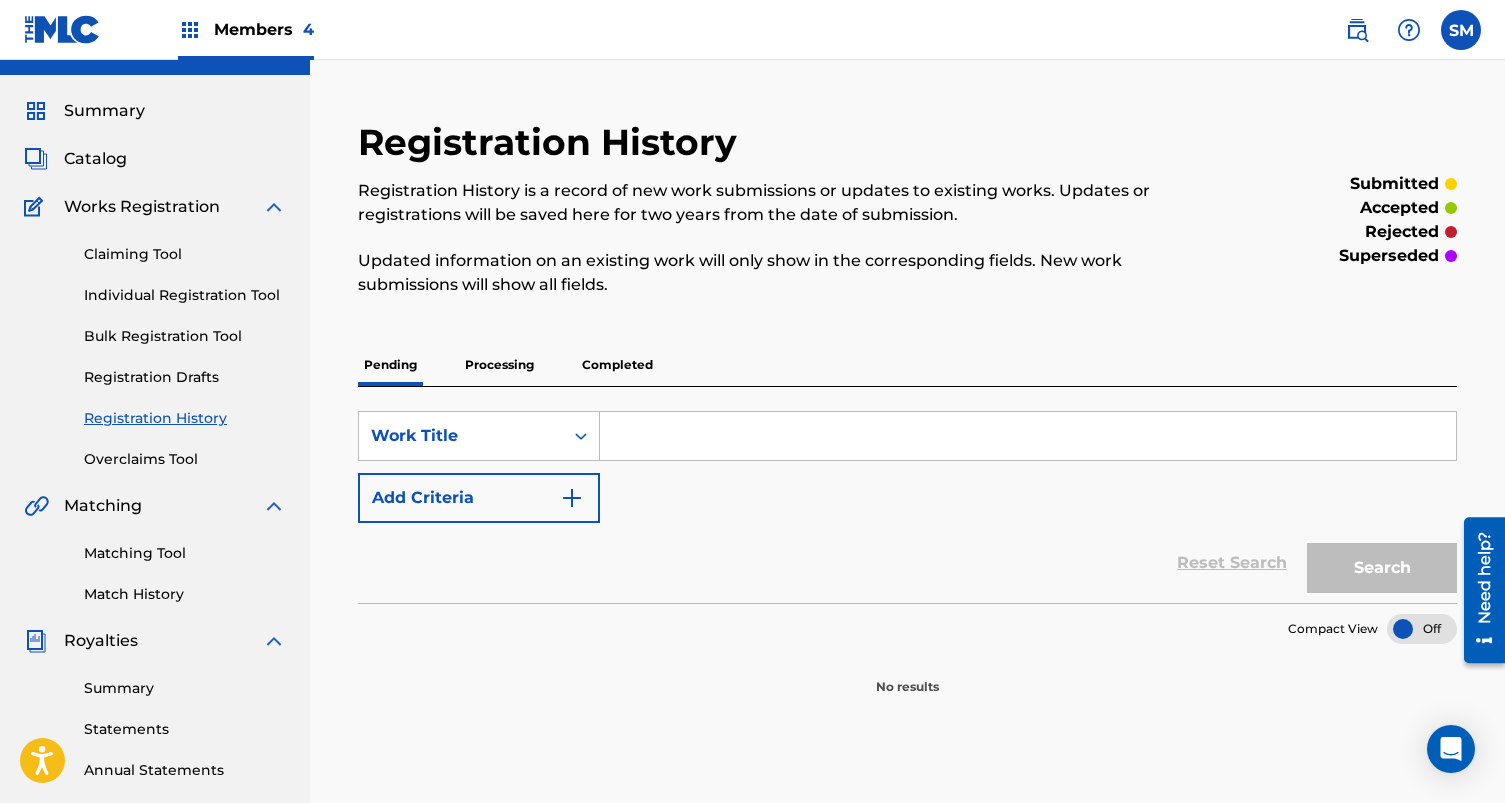 click on "Processing" at bounding box center (499, 365) 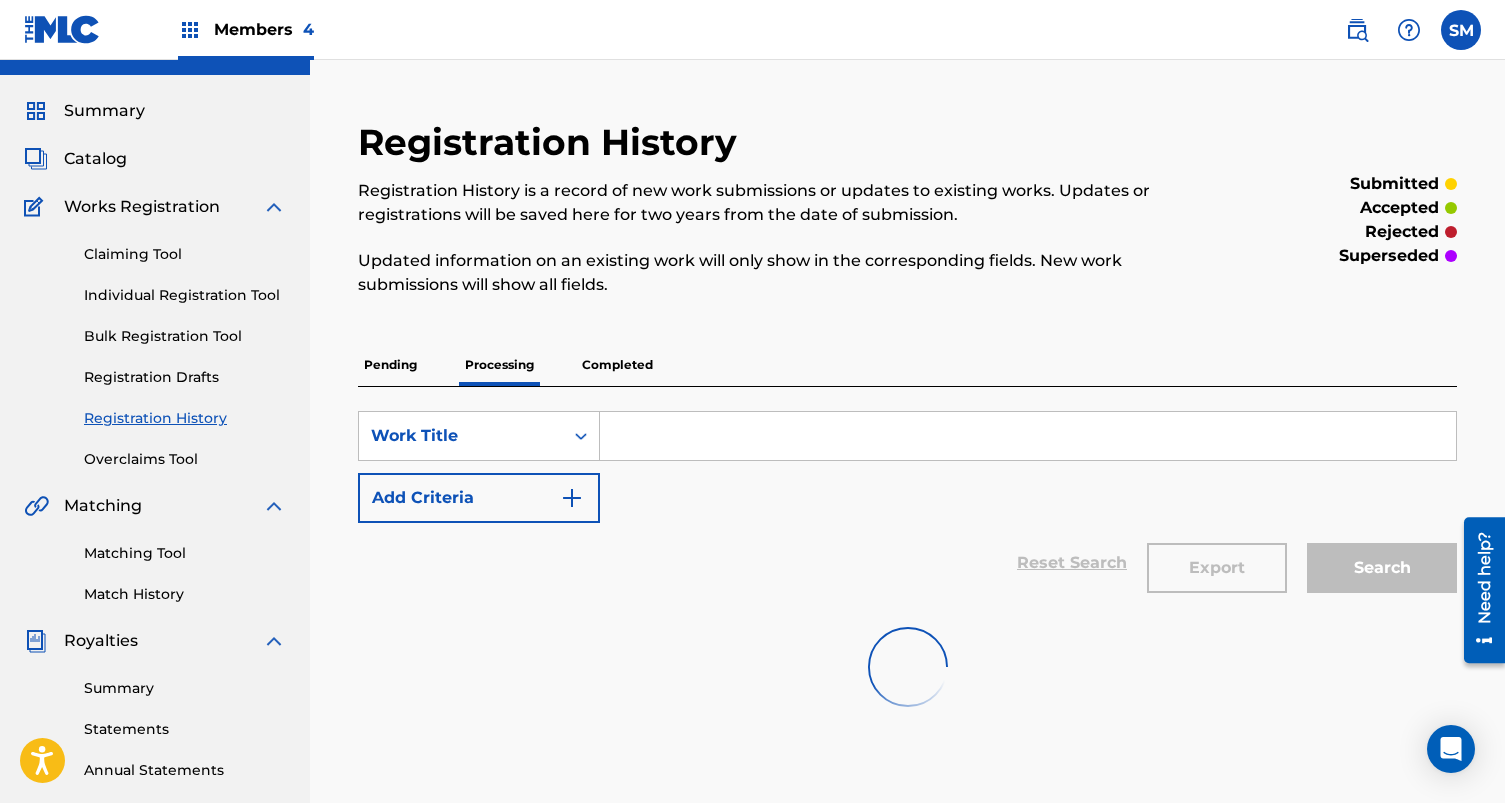 scroll, scrollTop: 0, scrollLeft: 0, axis: both 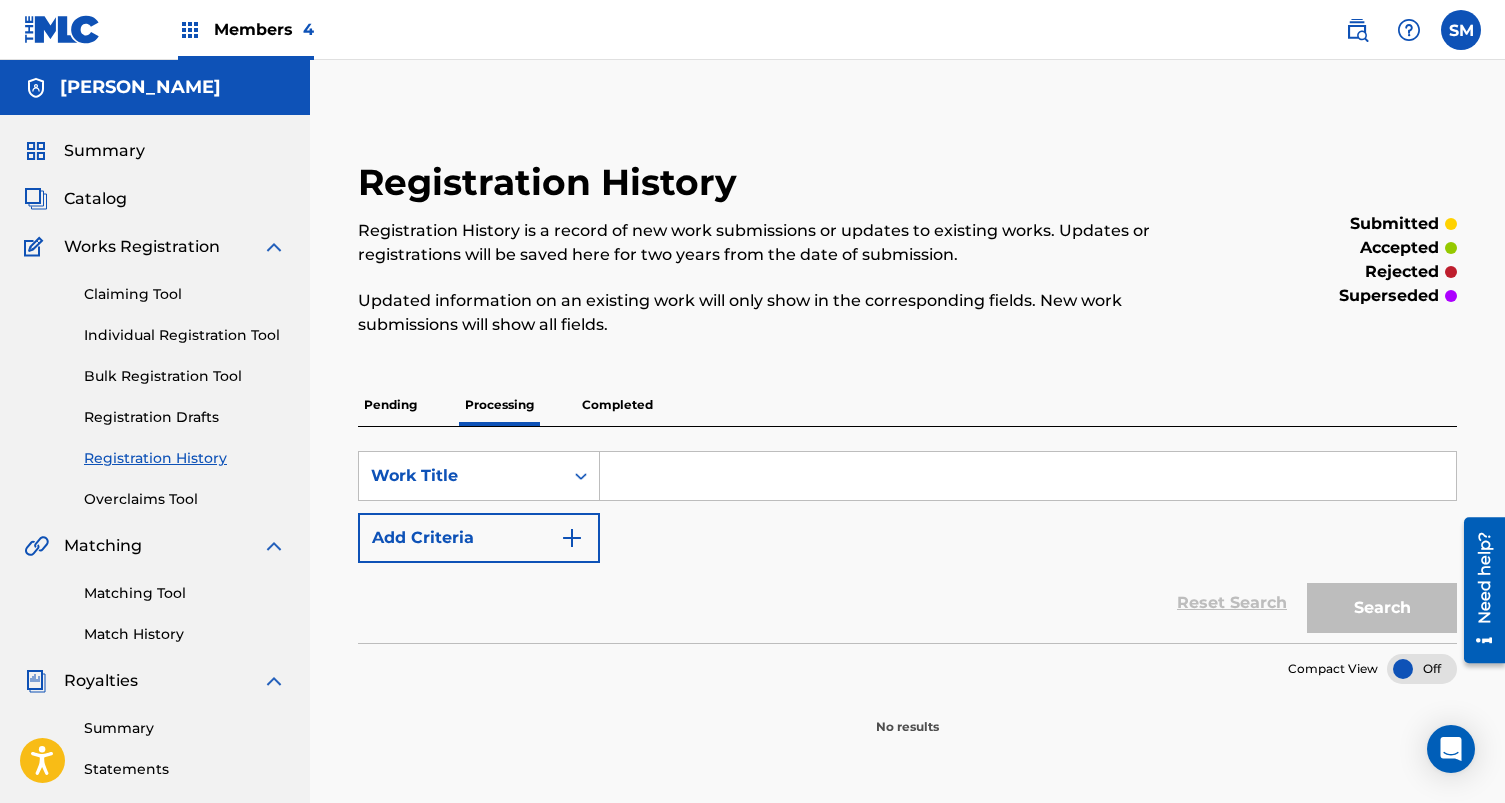 click on "Completed" at bounding box center (617, 405) 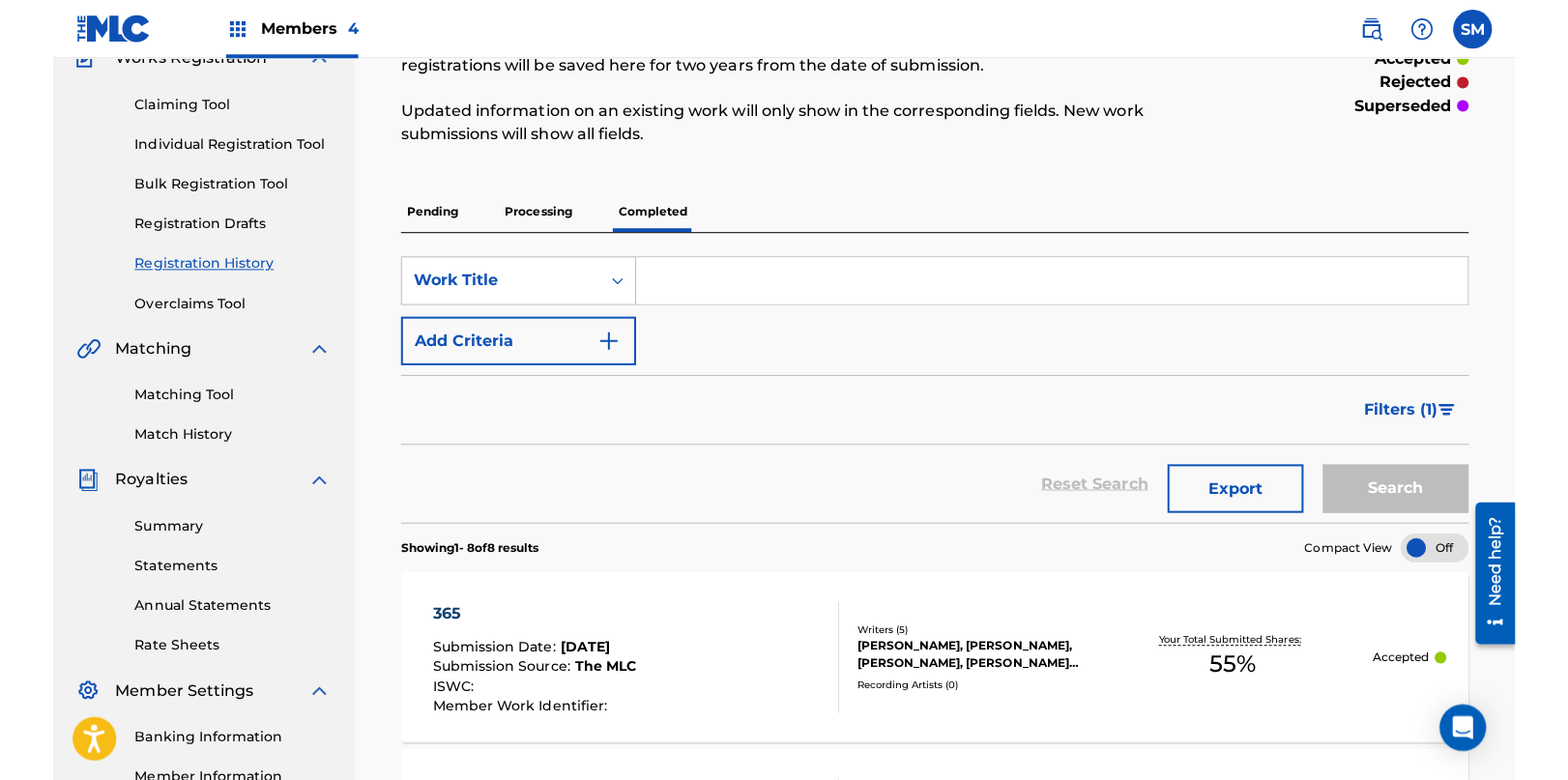scroll, scrollTop: 100, scrollLeft: 0, axis: vertical 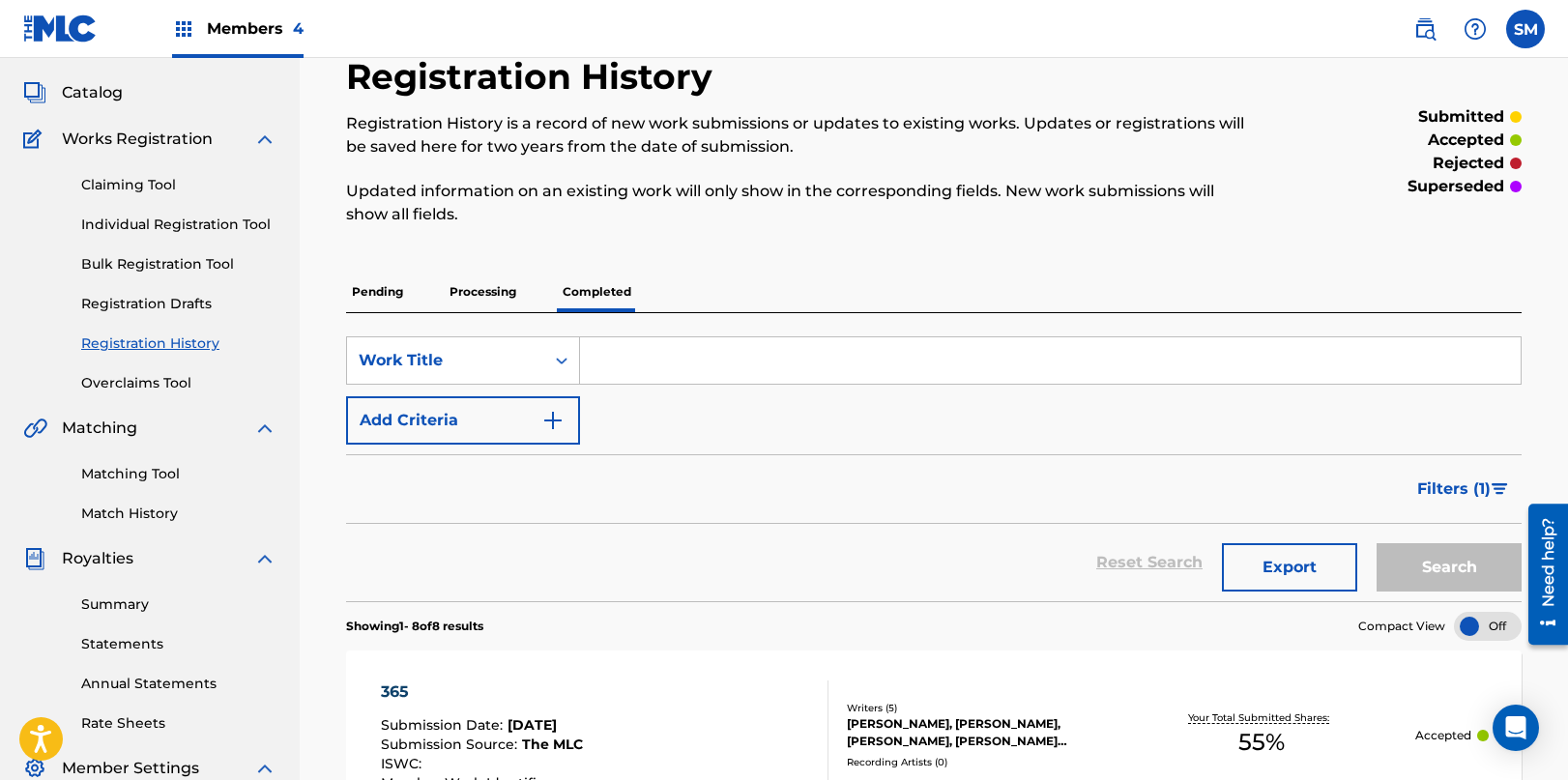 click on "Members    4" at bounding box center (255, 28) 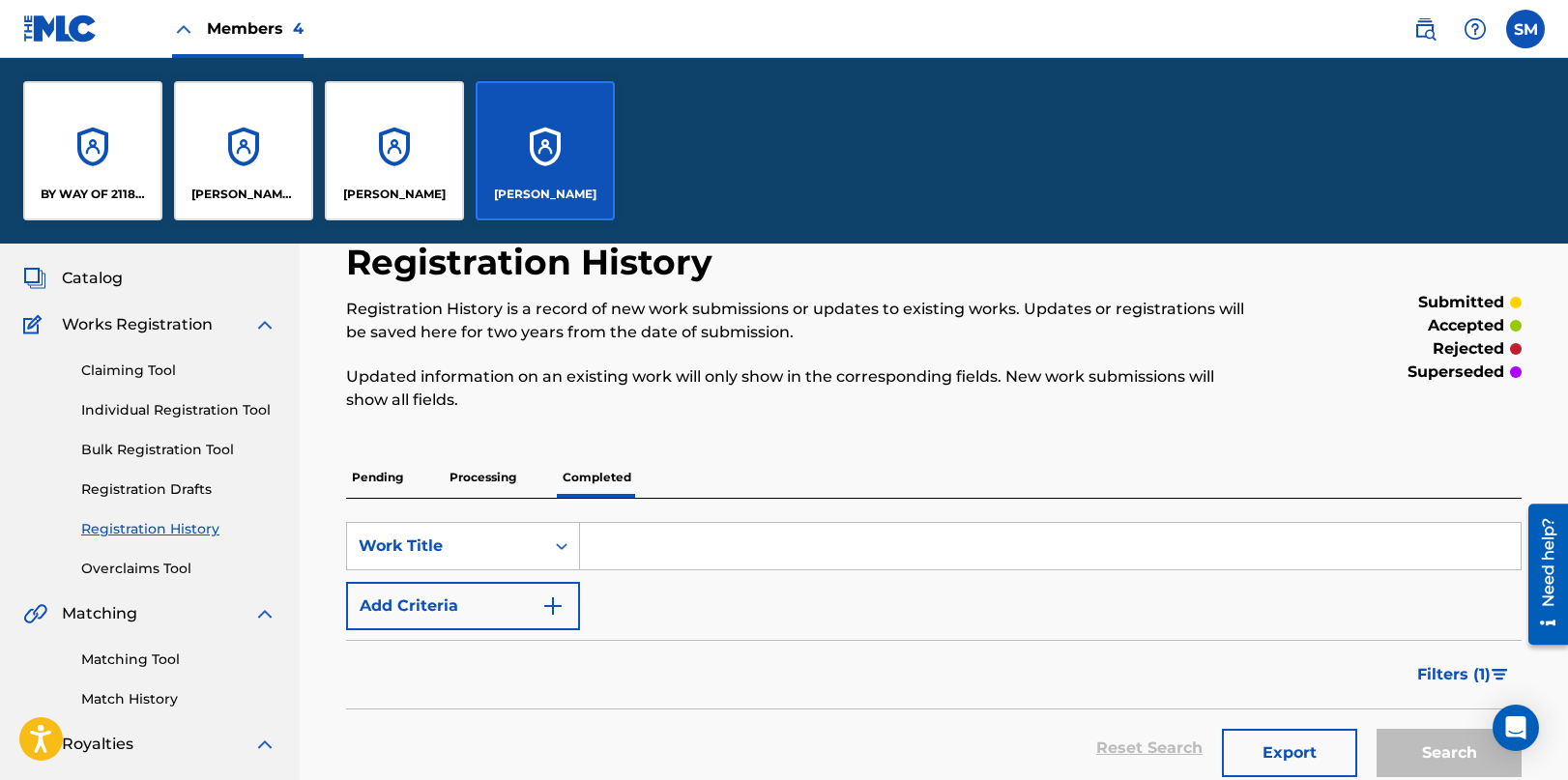 click on "[PERSON_NAME]" at bounding box center [394, 194] 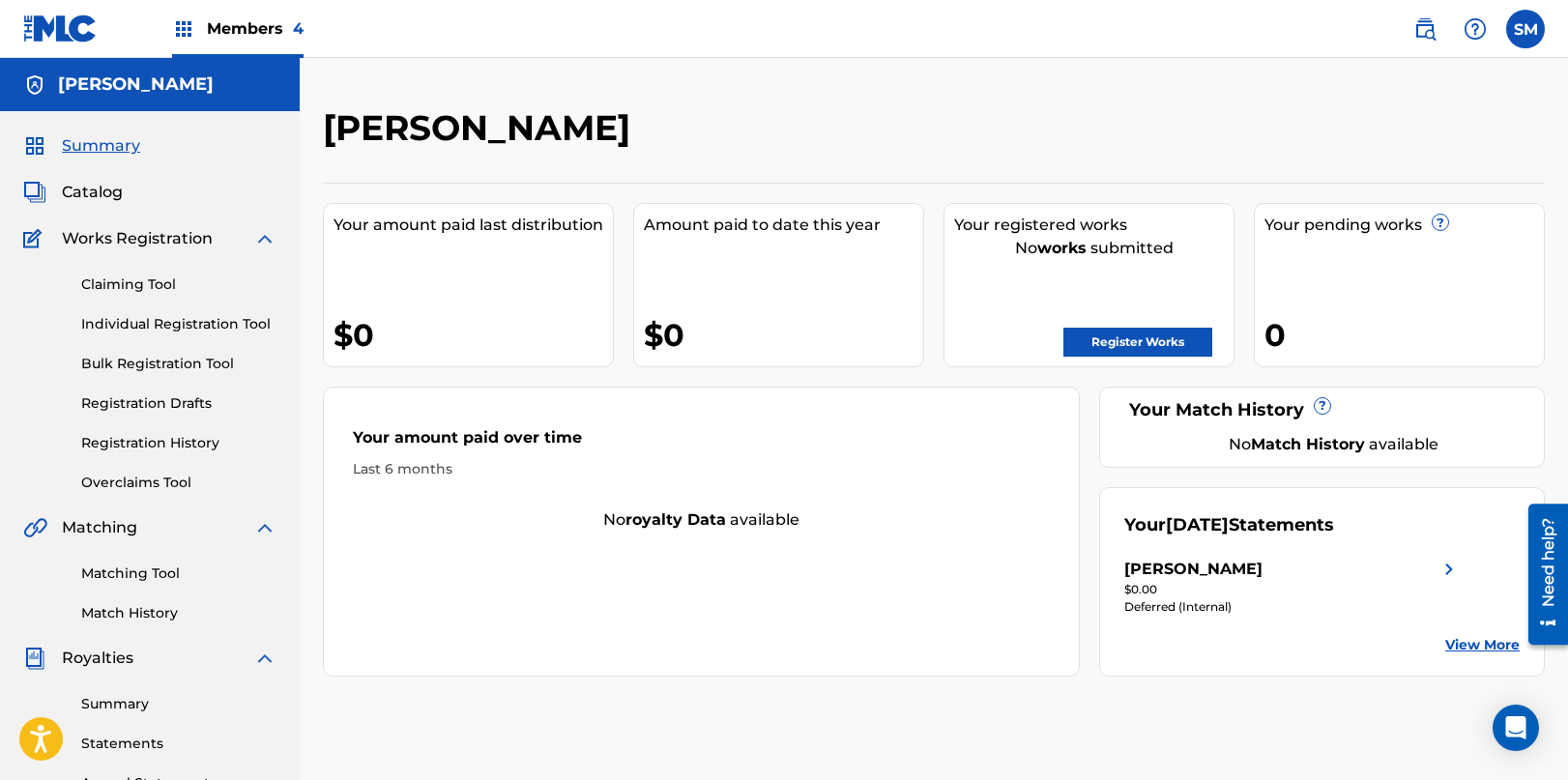 click on "Registration History" at bounding box center (179, 443) 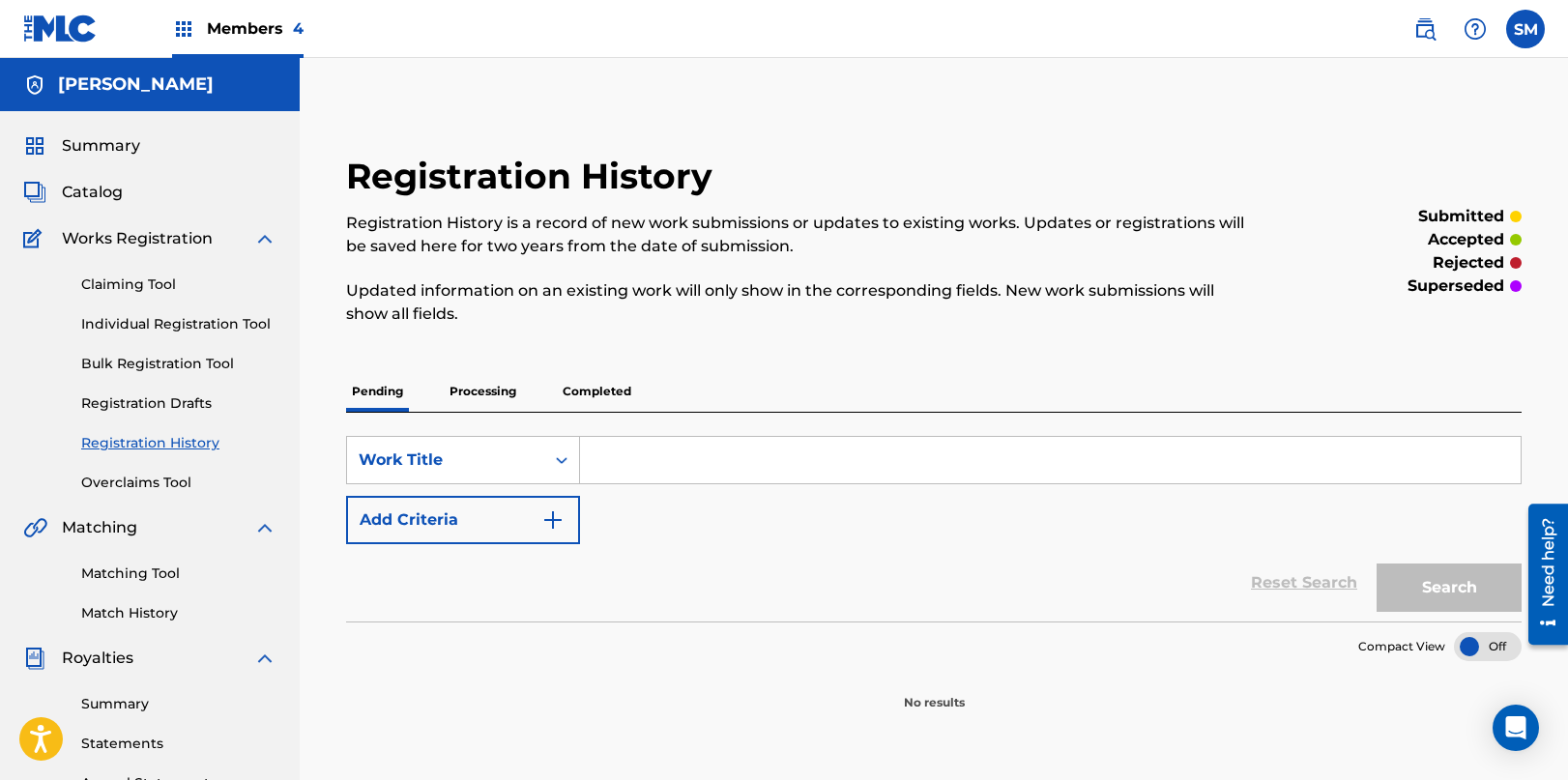click on "Completed" at bounding box center [596, 391] 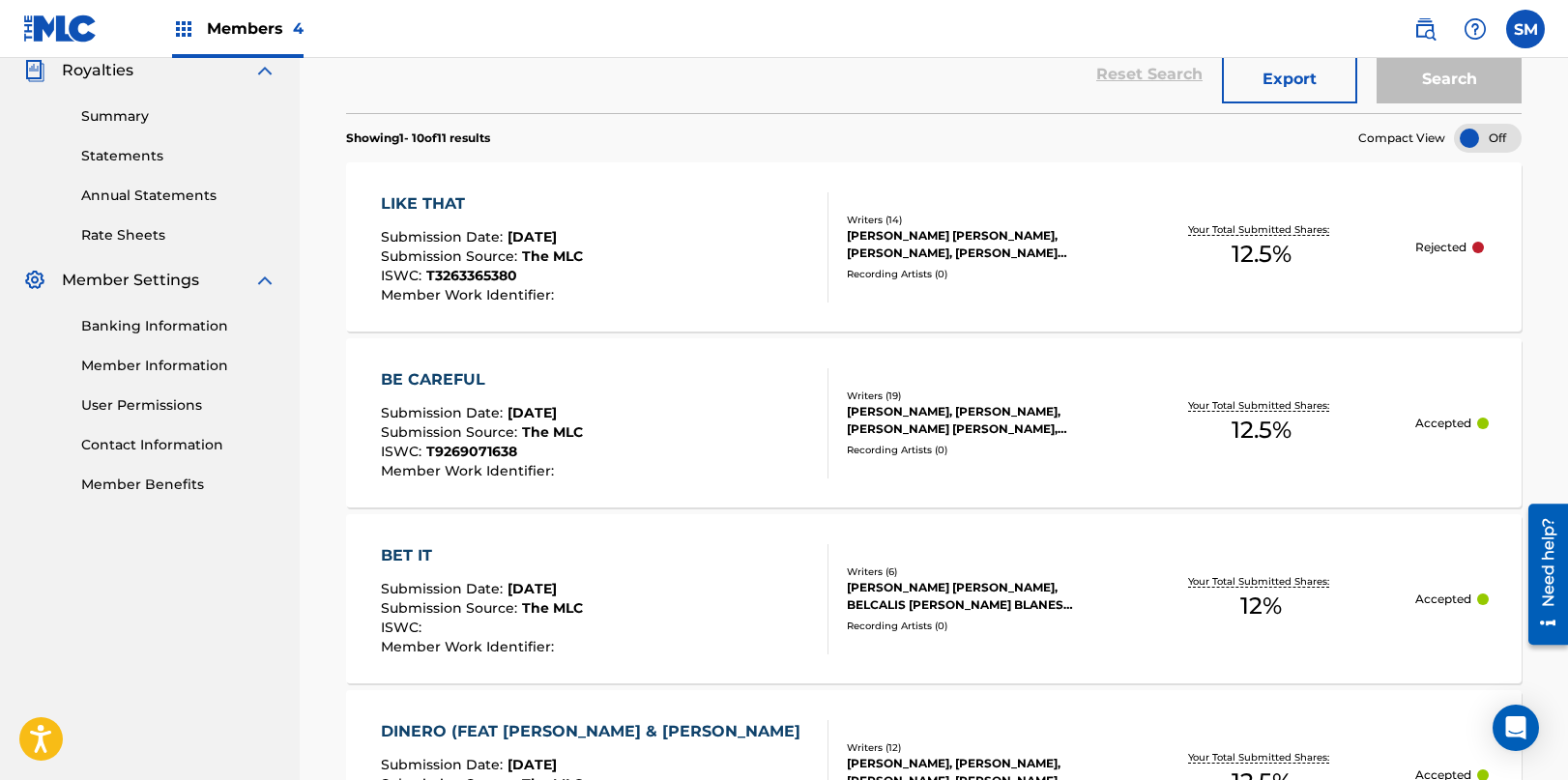 scroll, scrollTop: 661, scrollLeft: 0, axis: vertical 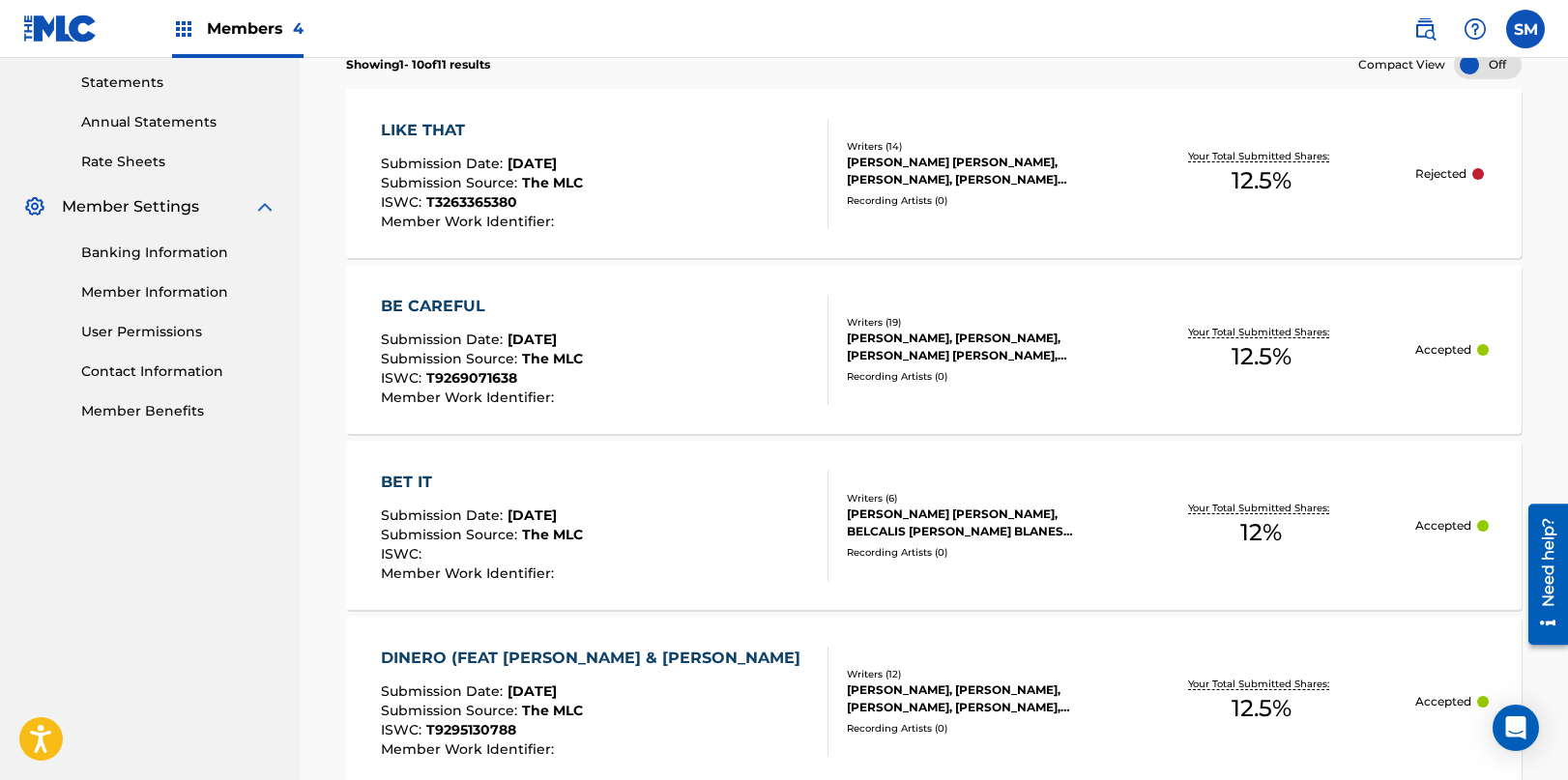 click at bounding box center [1488, 65] 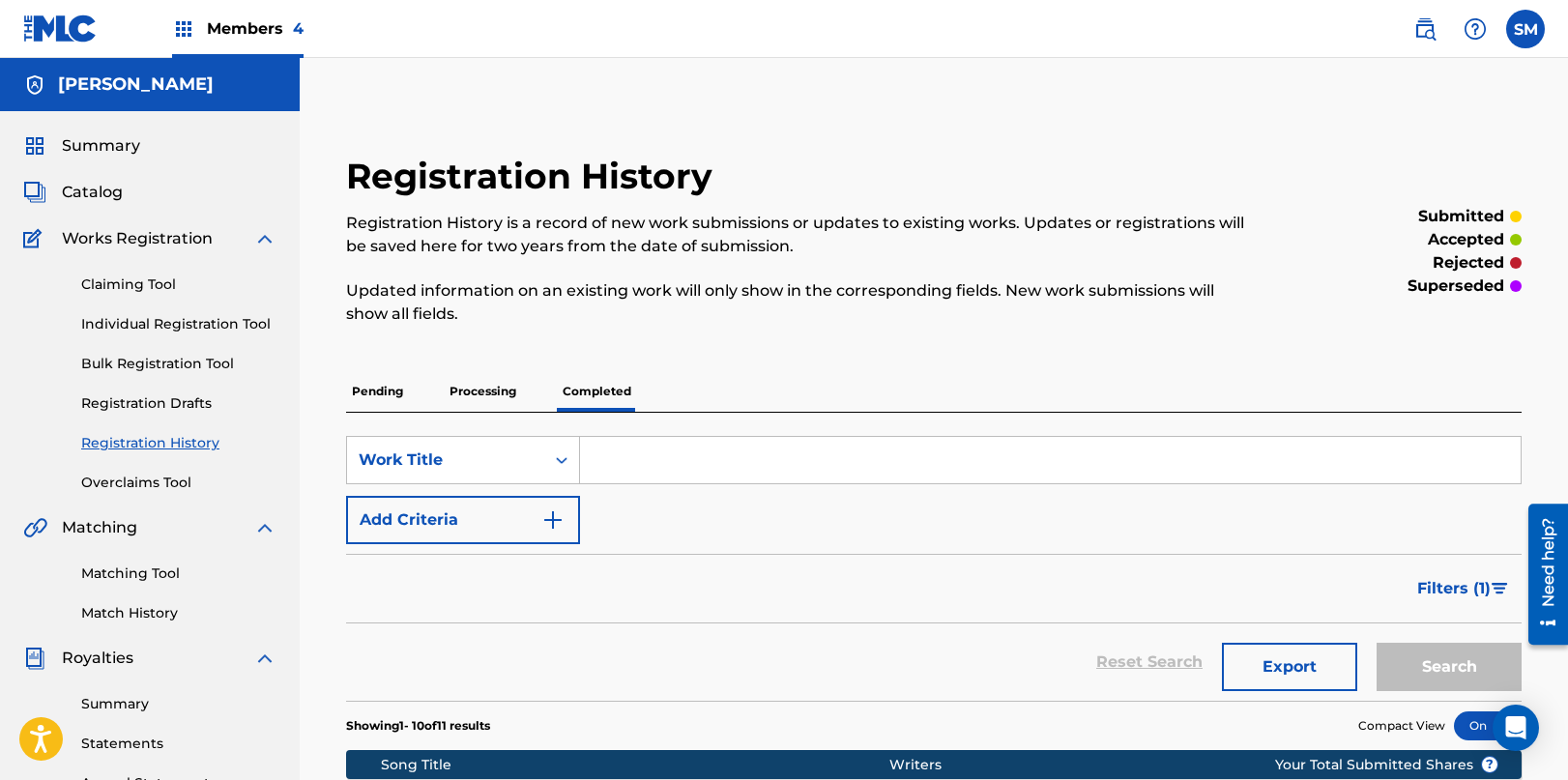 scroll, scrollTop: 0, scrollLeft: 0, axis: both 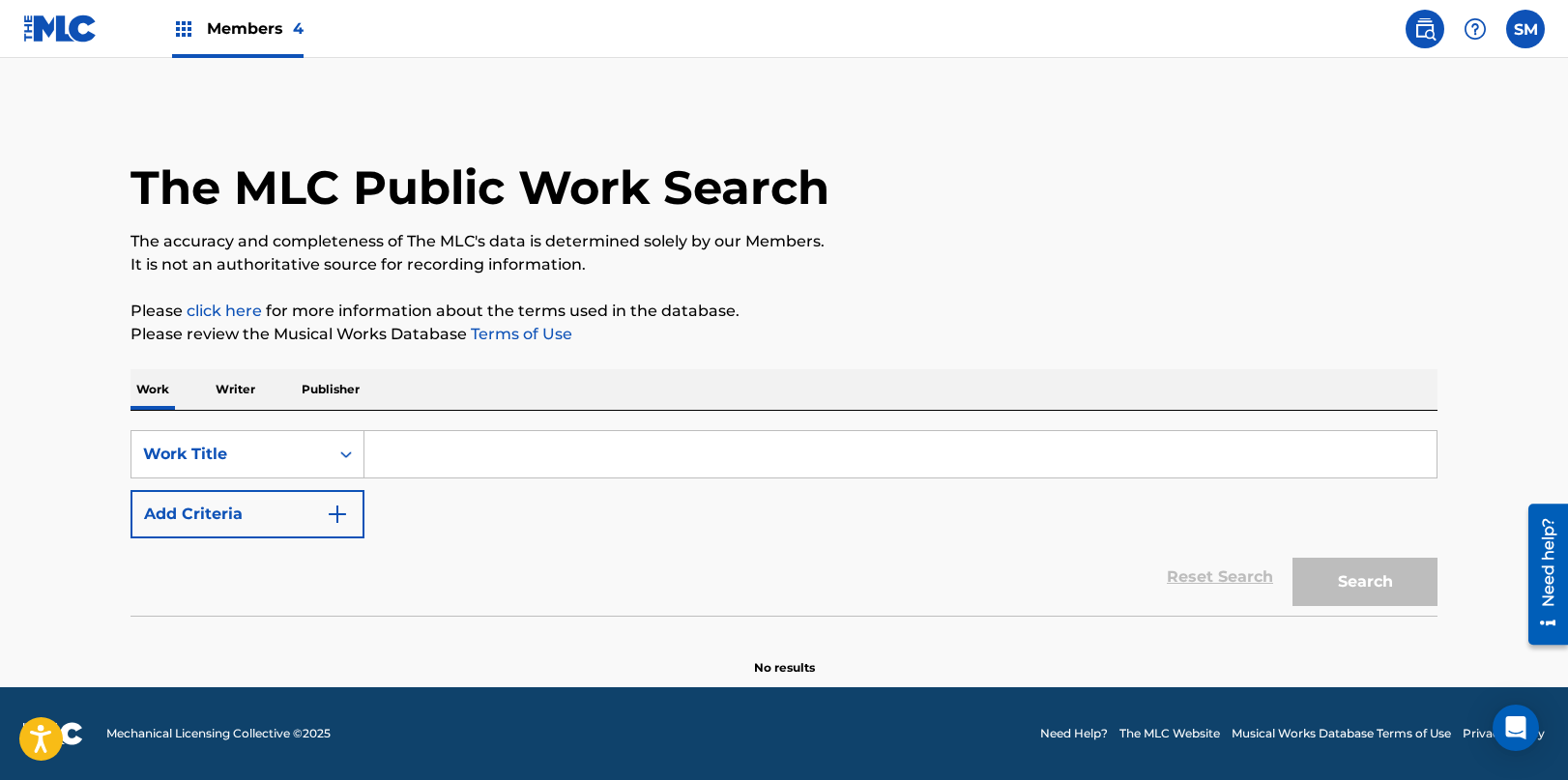 click at bounding box center [900, 454] 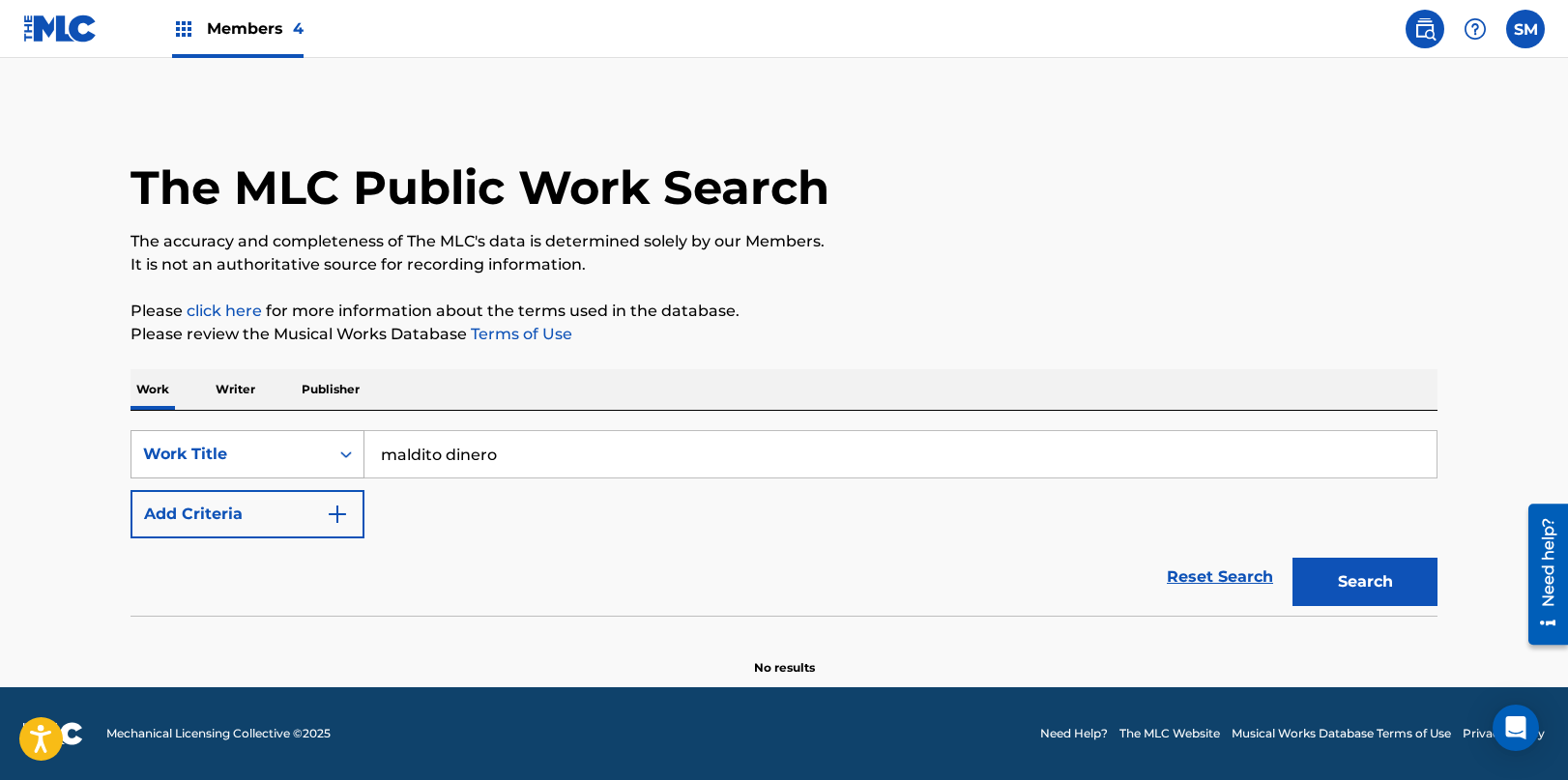 drag, startPoint x: 442, startPoint y: 455, endPoint x: 269, endPoint y: 449, distance: 173.10401 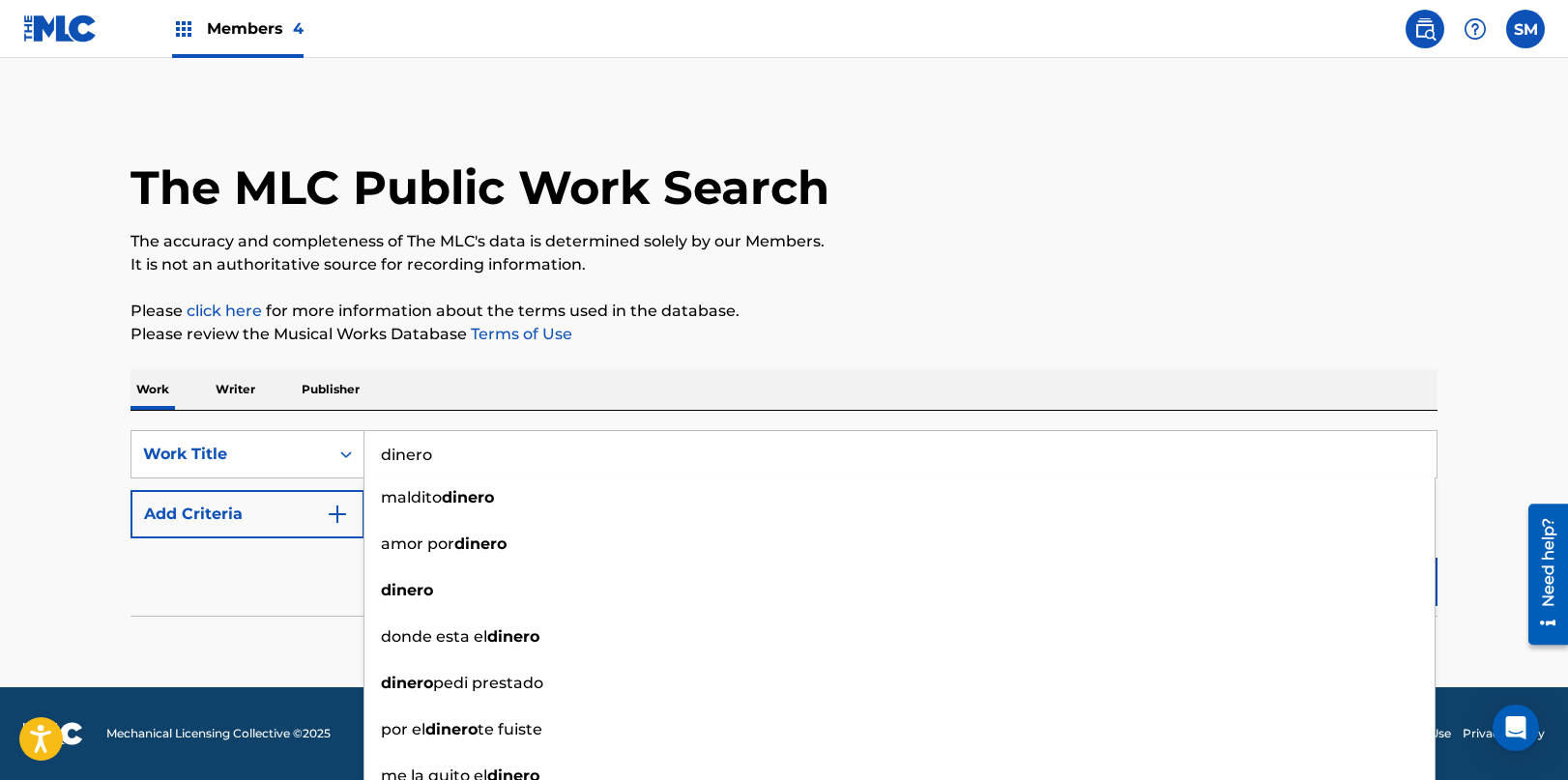 click on "dinero" at bounding box center (900, 454) 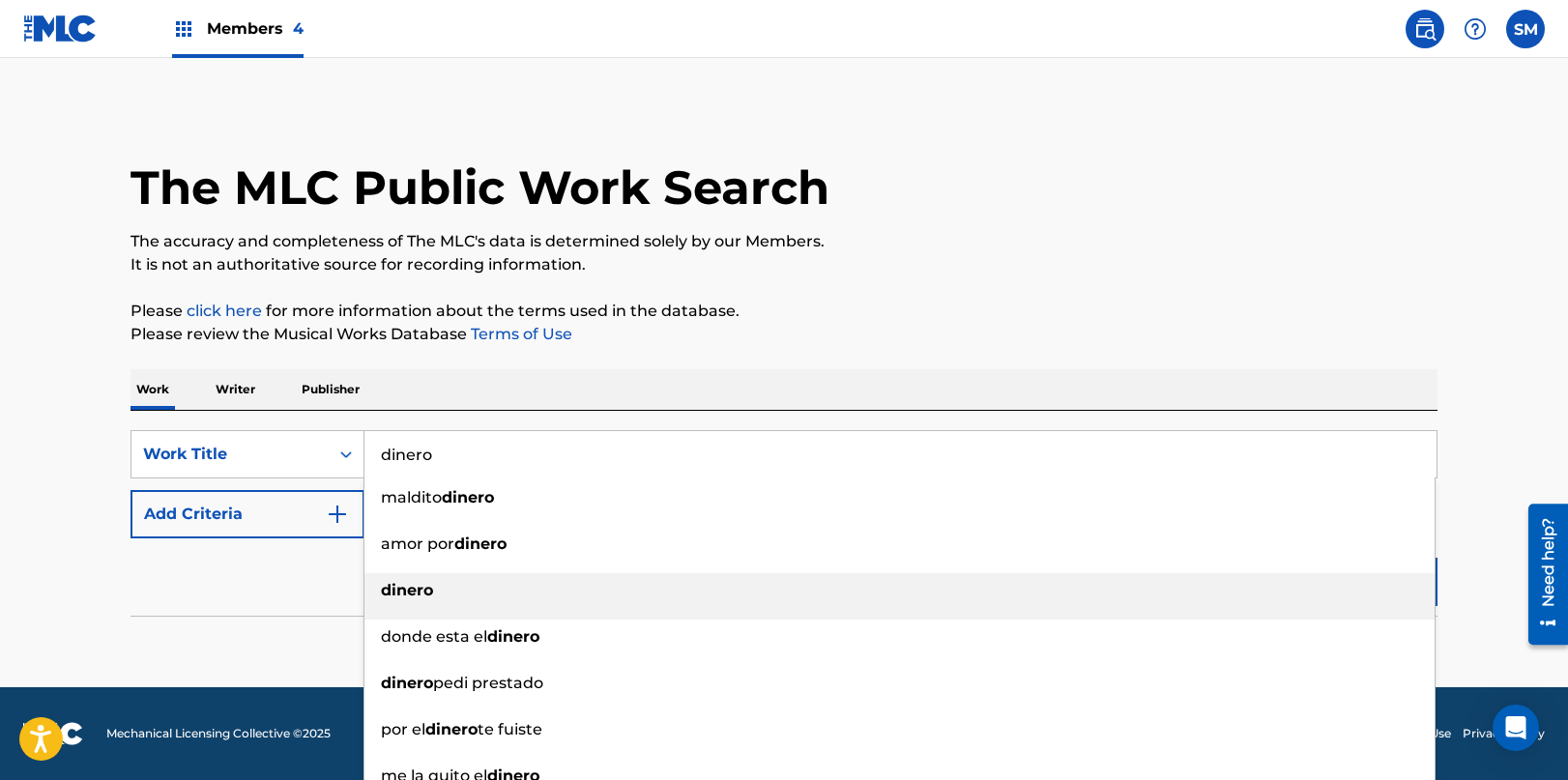 click on "dinero" at bounding box center [899, 591] 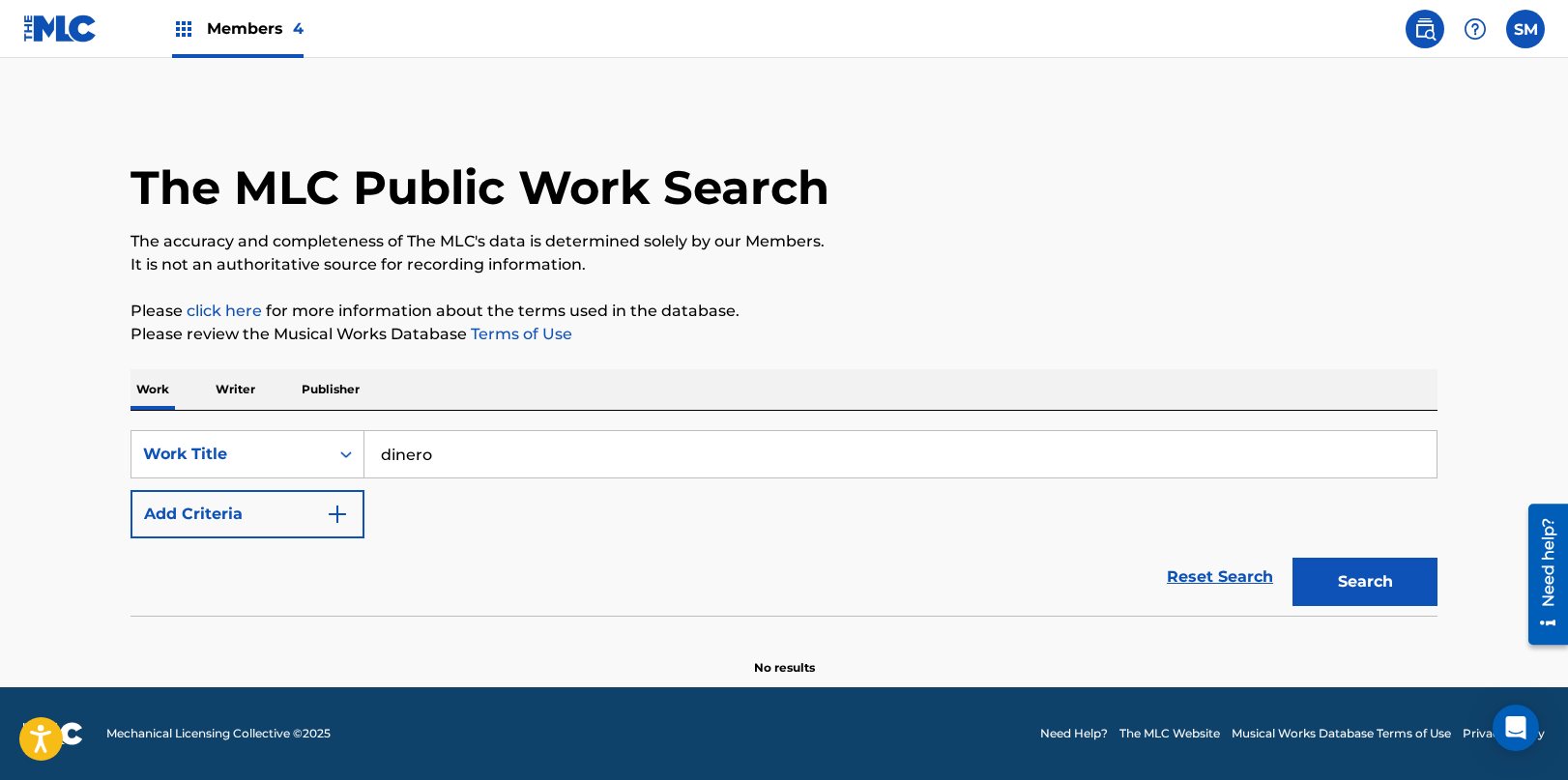 click on "Search" at bounding box center (1365, 582) 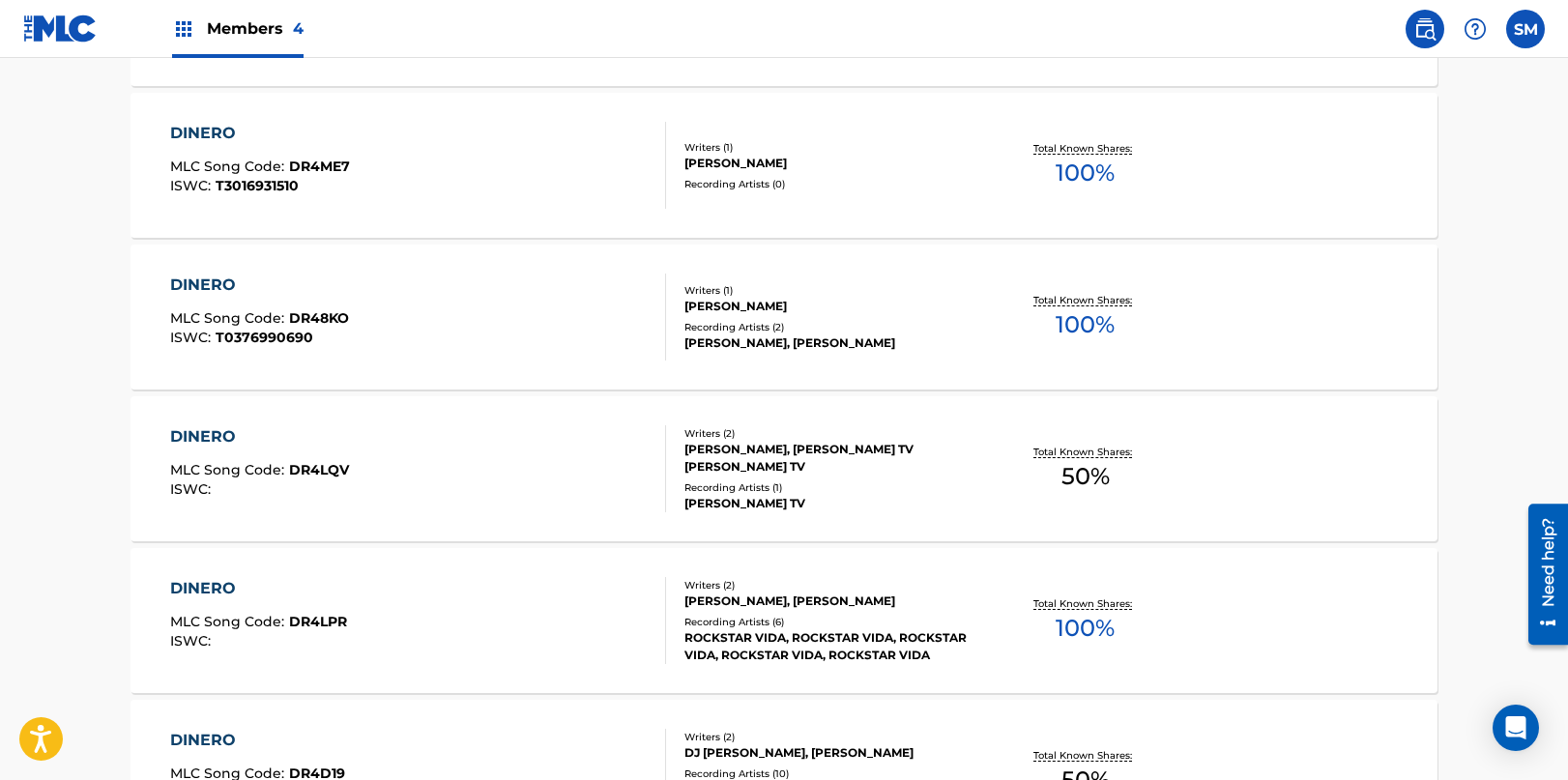 scroll, scrollTop: 616, scrollLeft: 0, axis: vertical 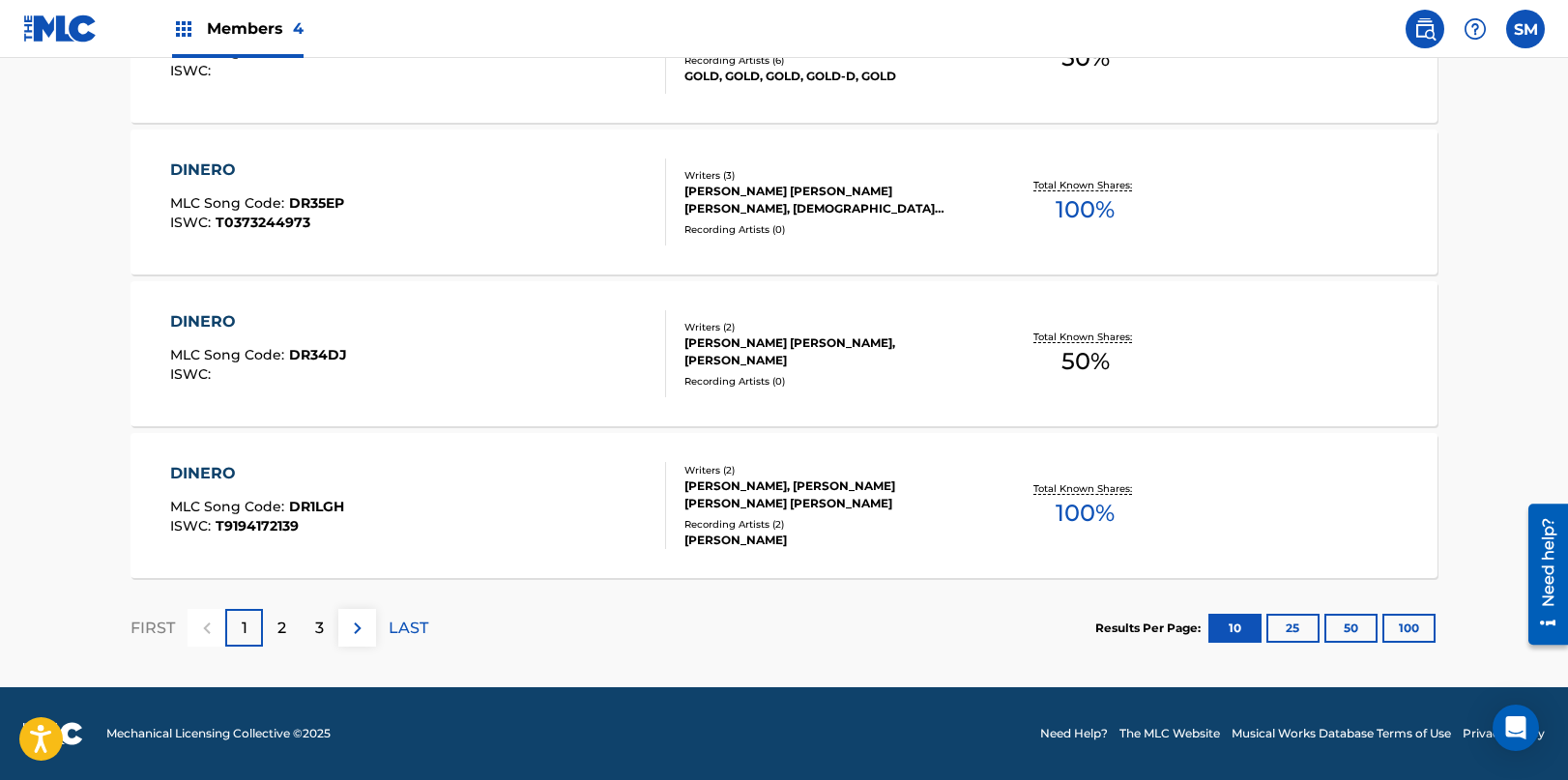 click on "2" at bounding box center [281, 627] 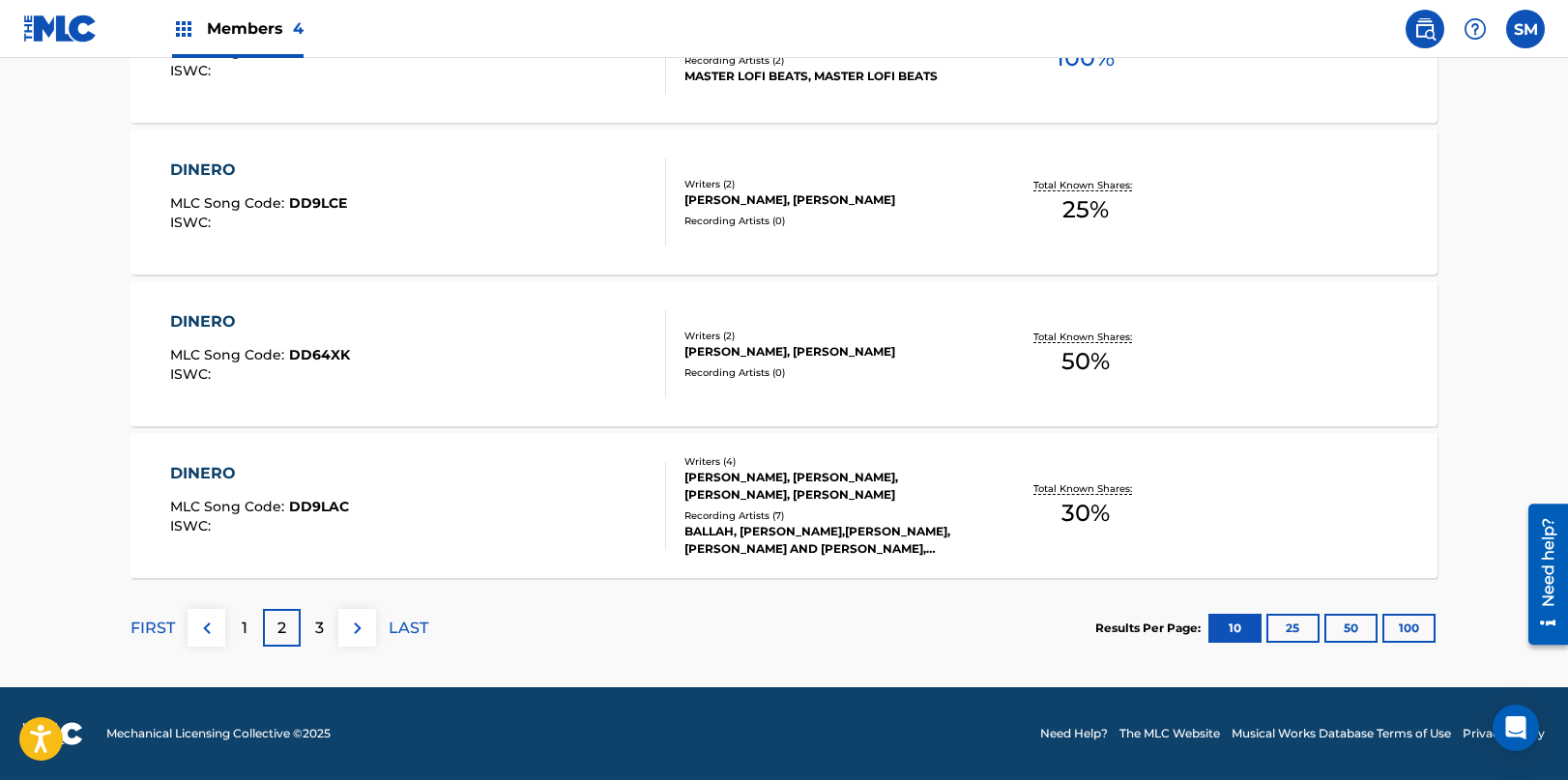 scroll, scrollTop: 1586, scrollLeft: 0, axis: vertical 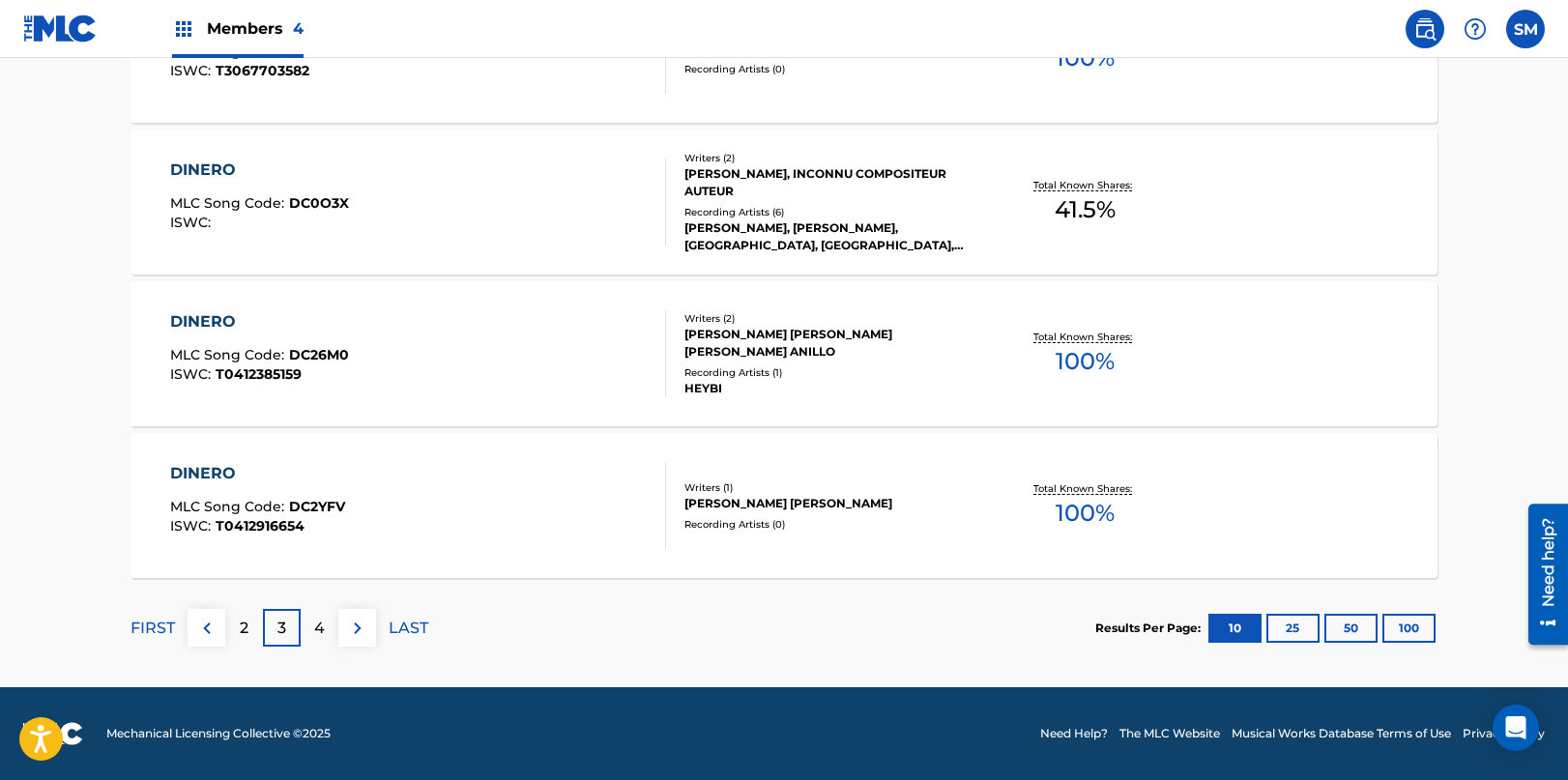 click on "4" at bounding box center [319, 628] 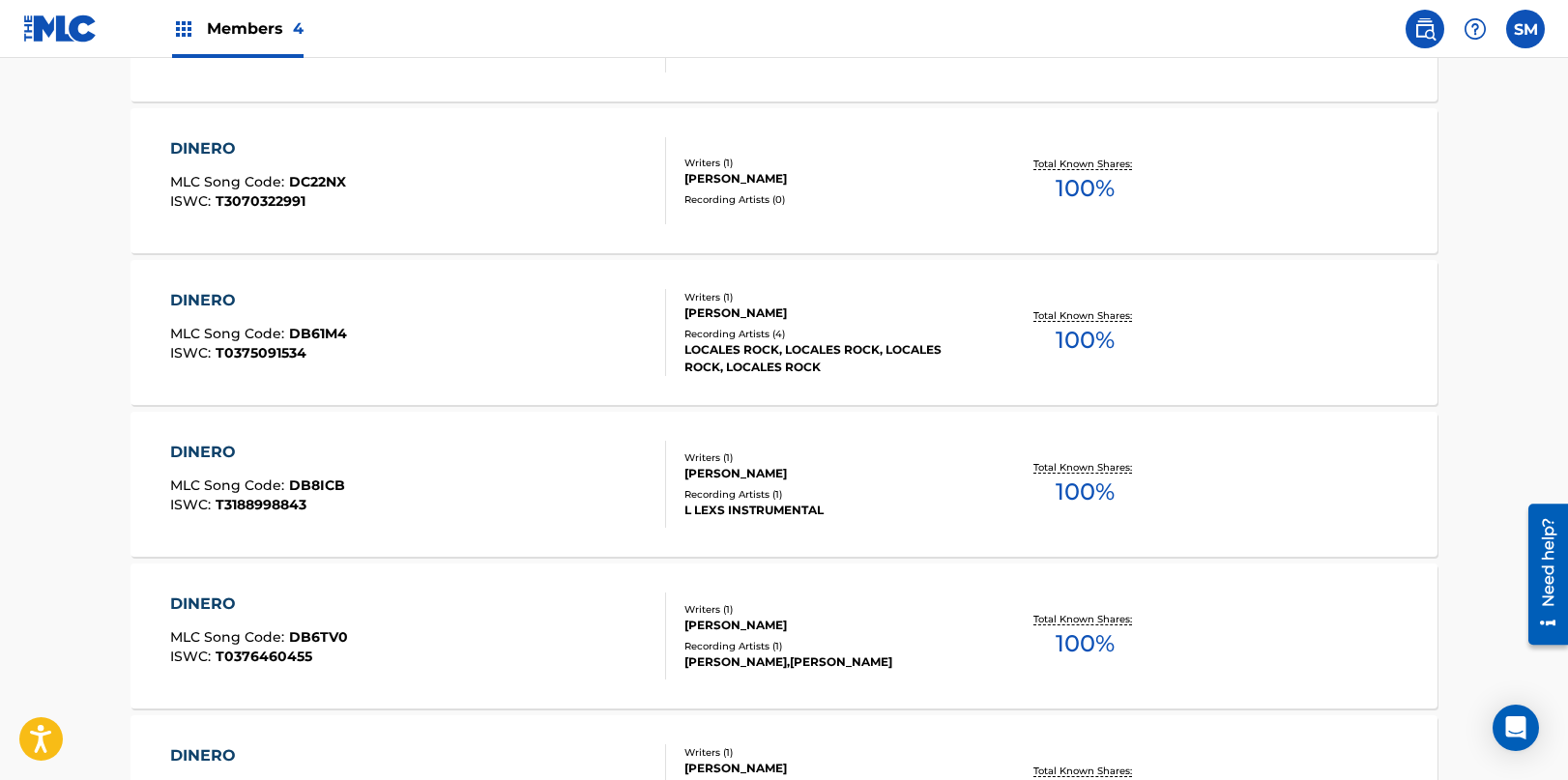 scroll, scrollTop: 1586, scrollLeft: 0, axis: vertical 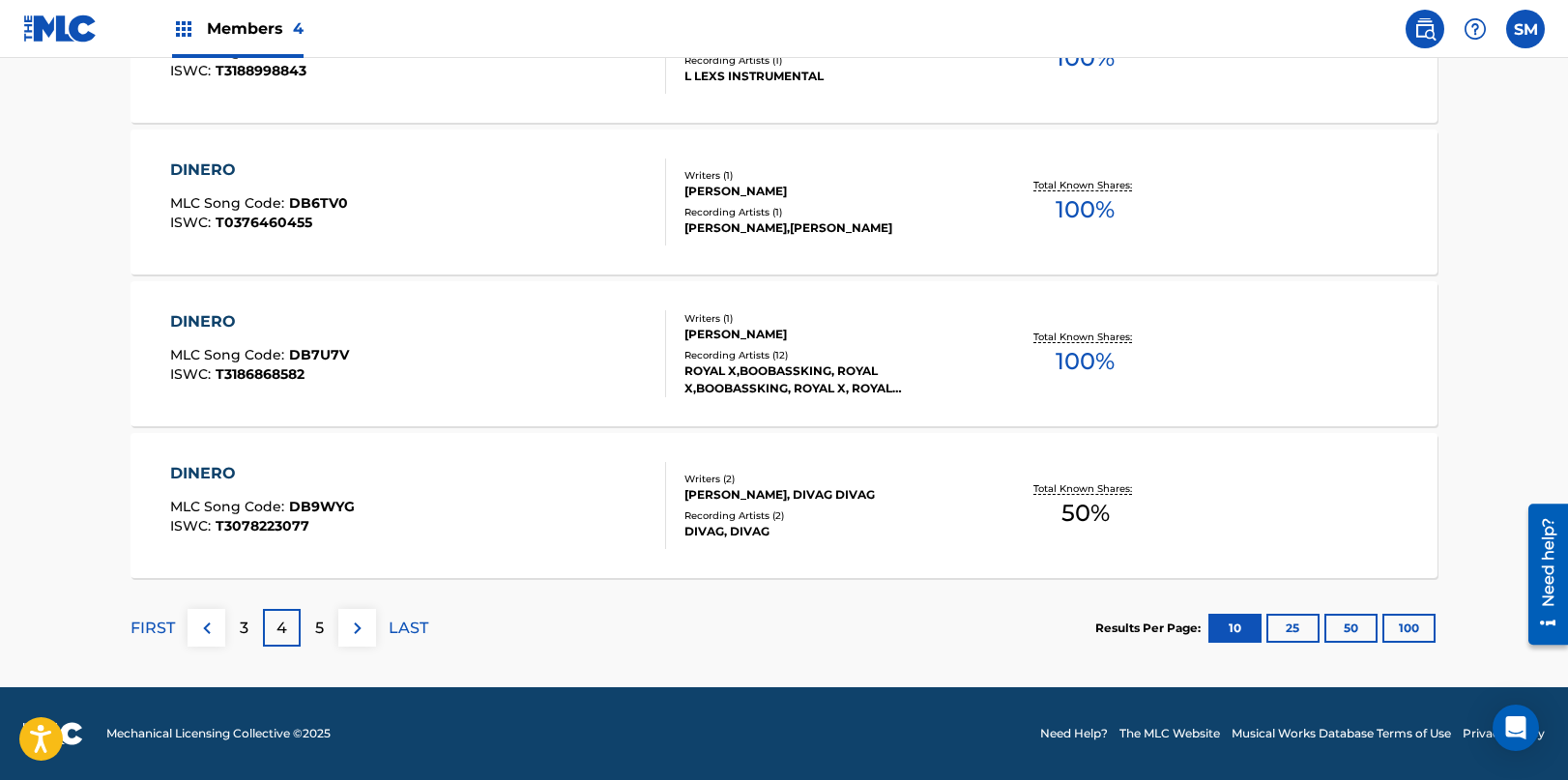 click on "5" at bounding box center (319, 627) 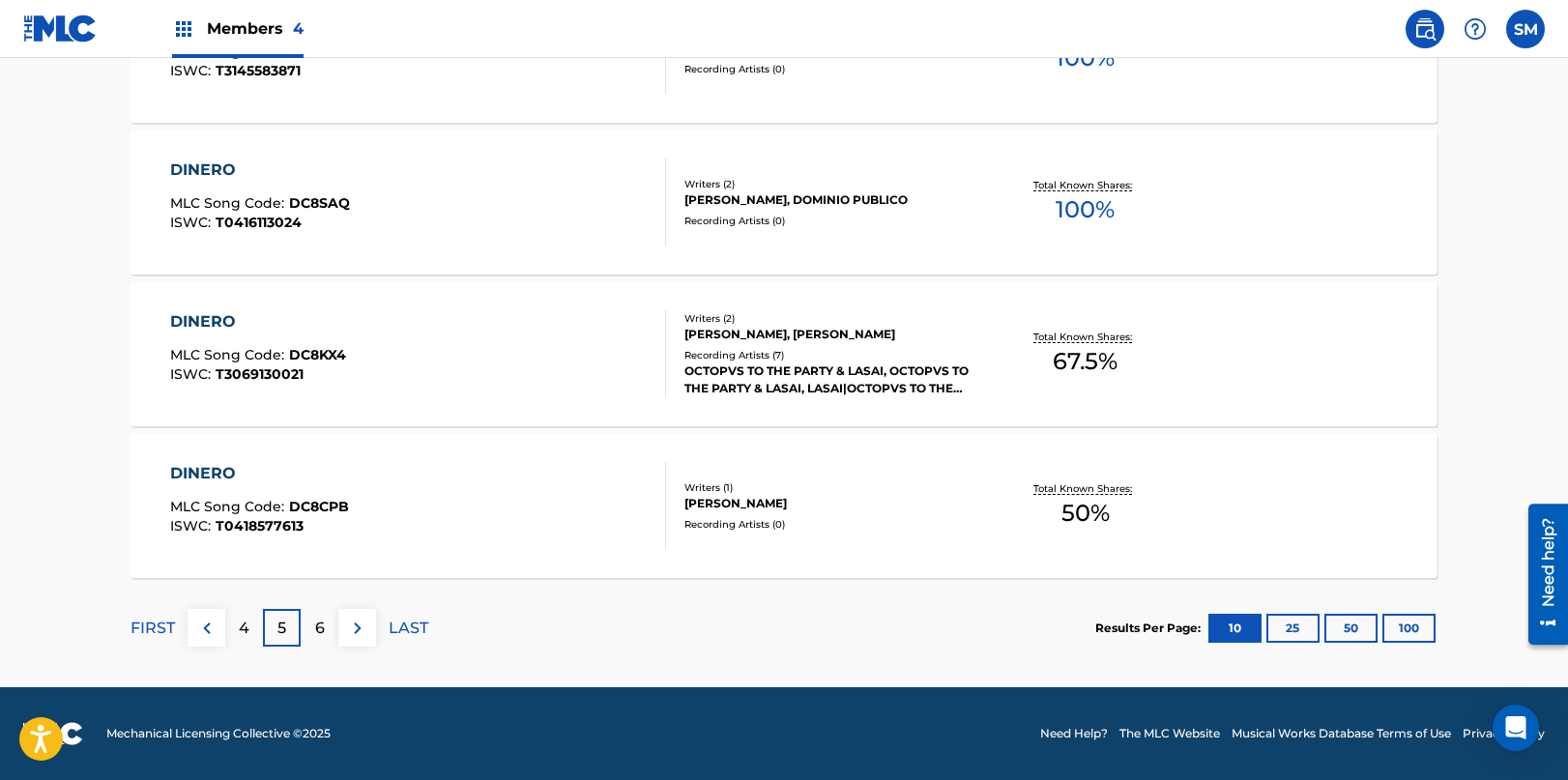 scroll, scrollTop: 1586, scrollLeft: 0, axis: vertical 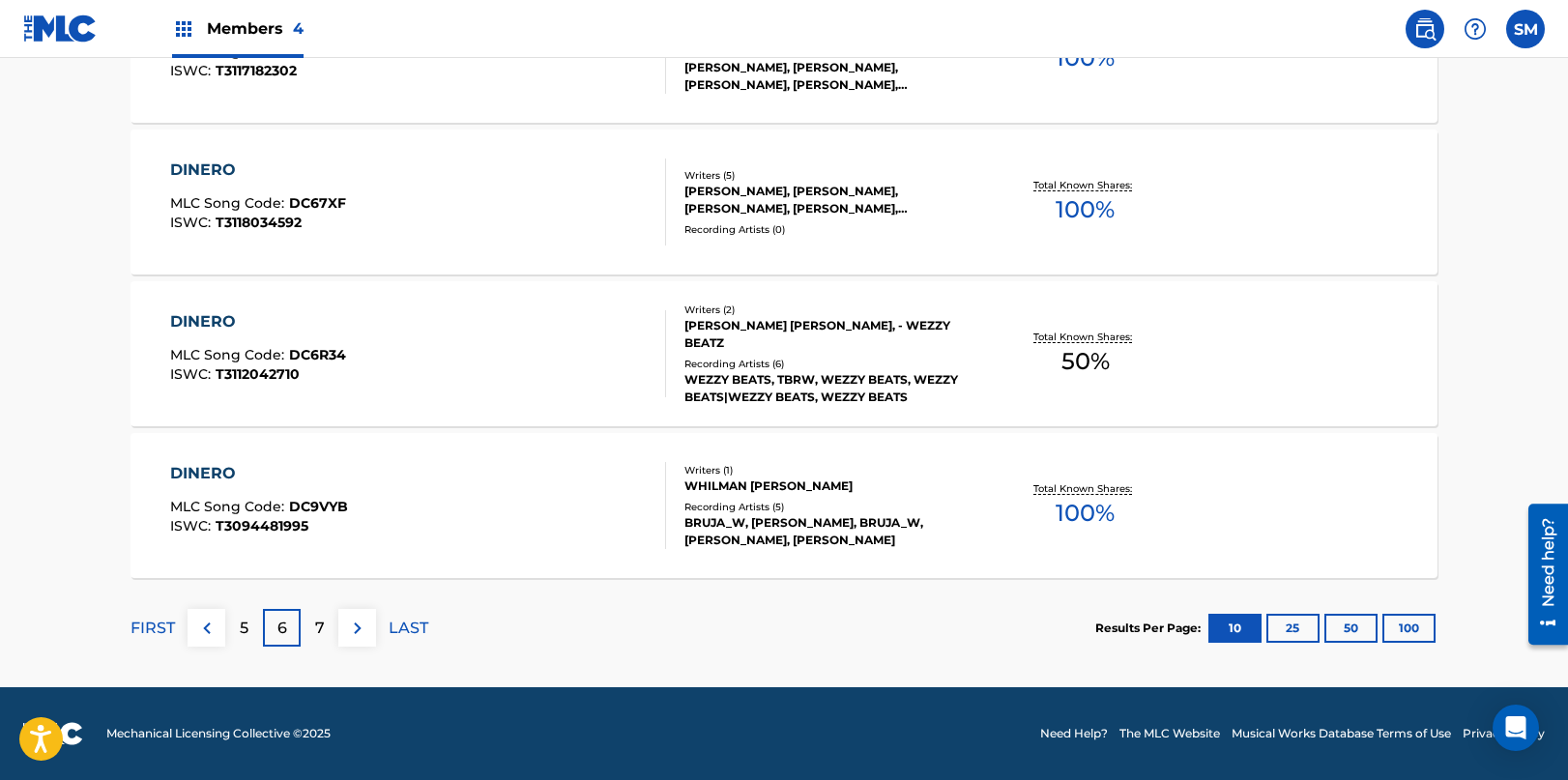 click on "7" at bounding box center (319, 627) 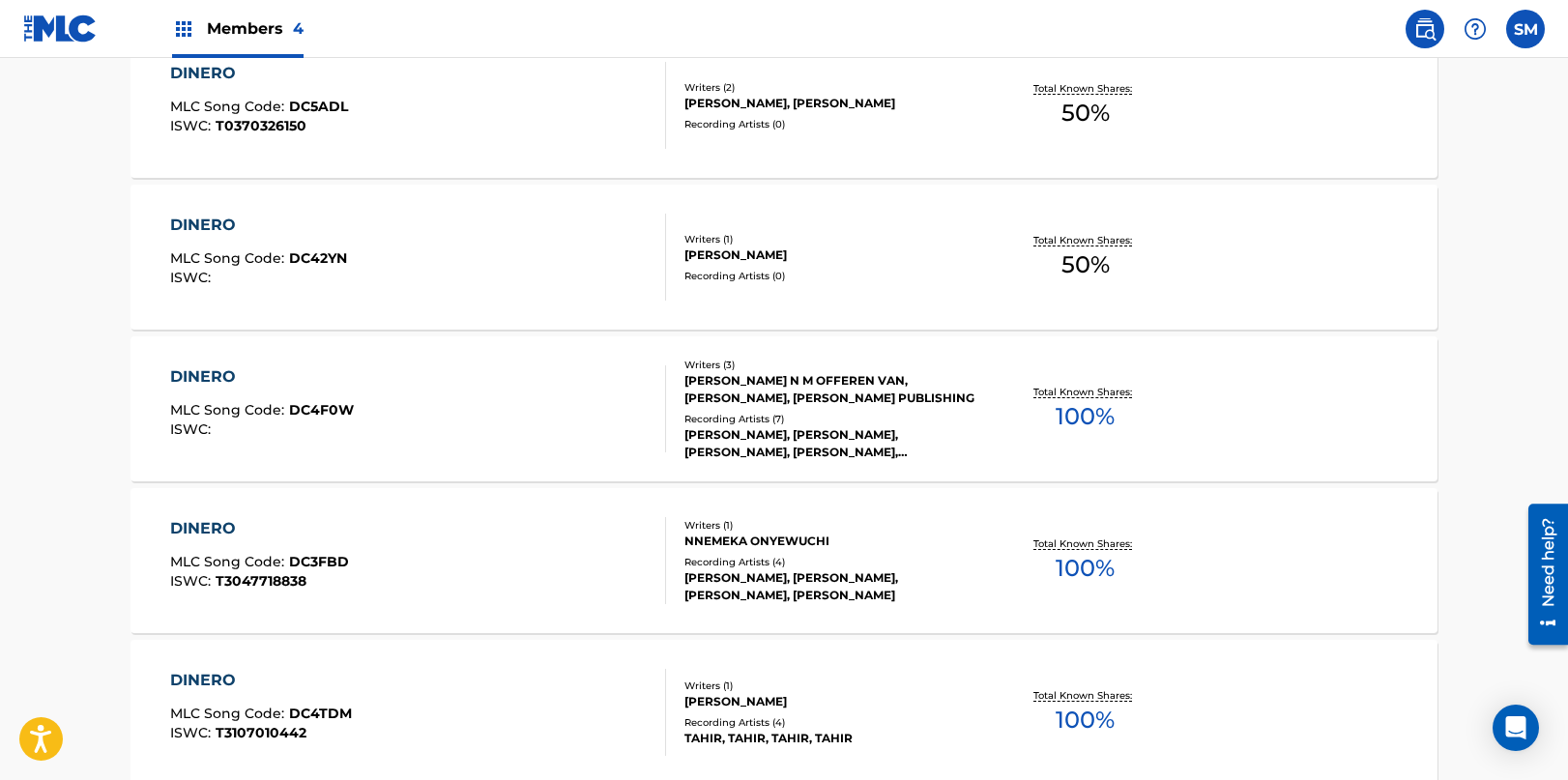 scroll, scrollTop: 1026, scrollLeft: 0, axis: vertical 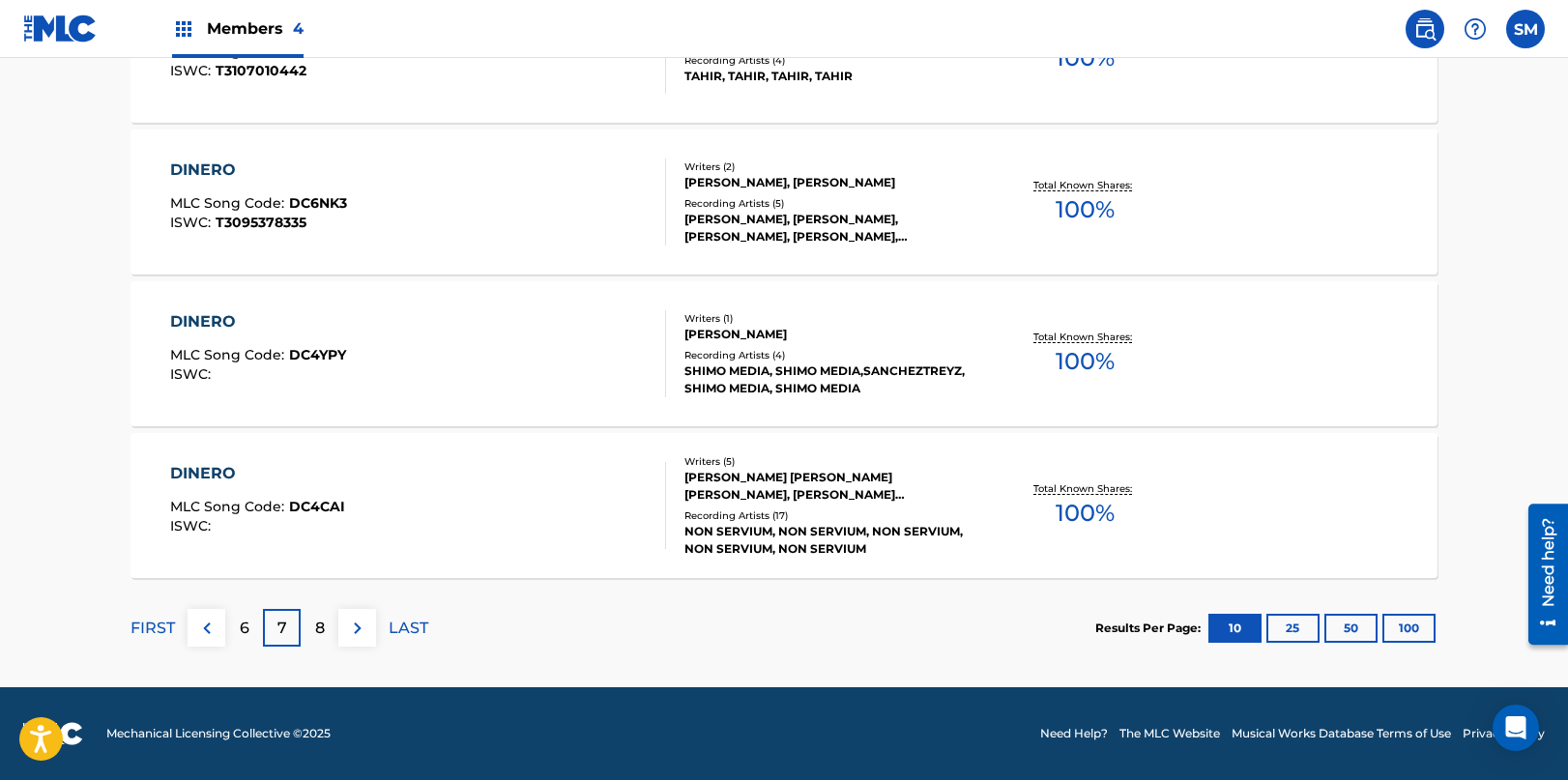 click at bounding box center (357, 627) 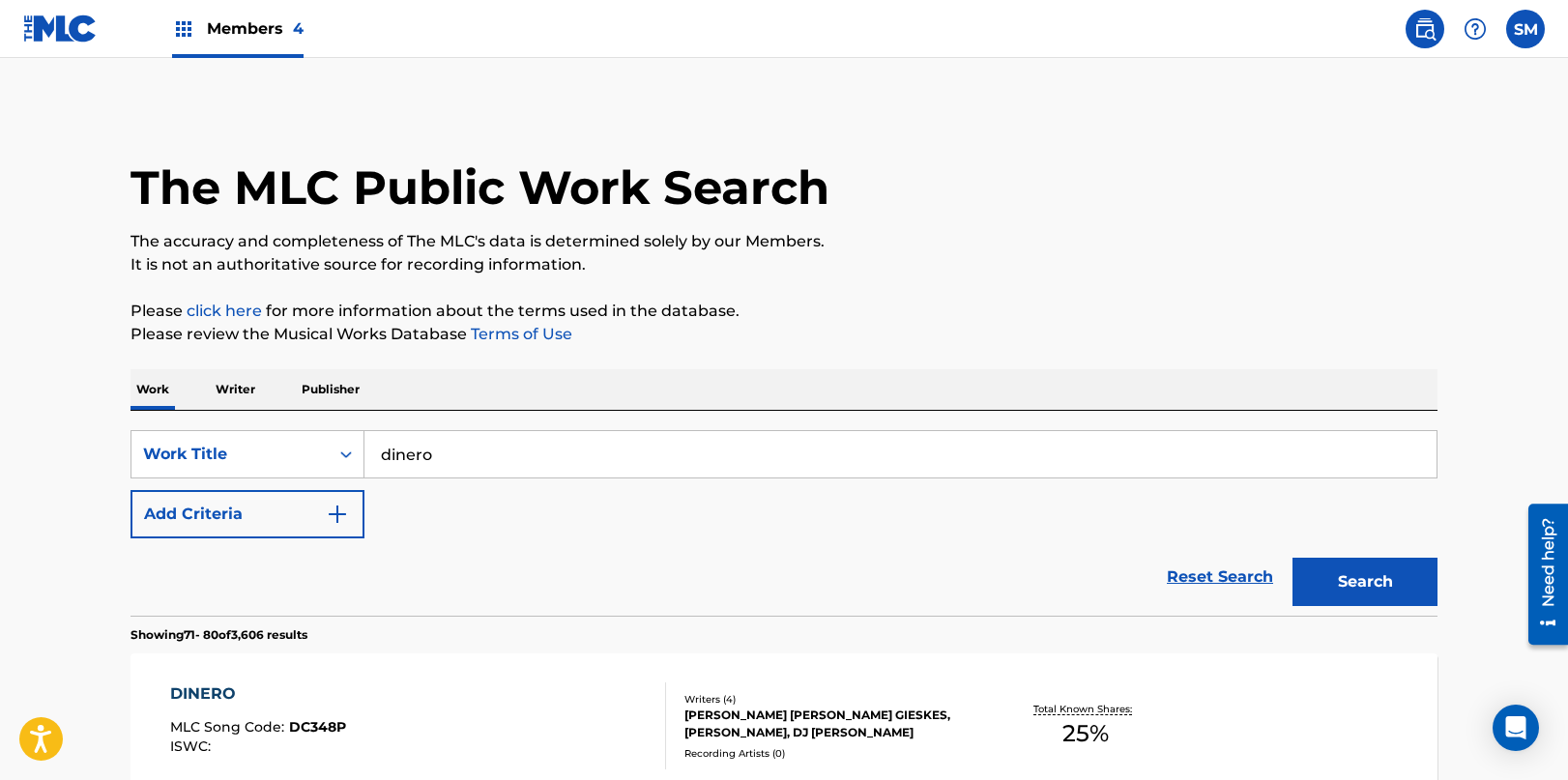 scroll, scrollTop: 0, scrollLeft: 0, axis: both 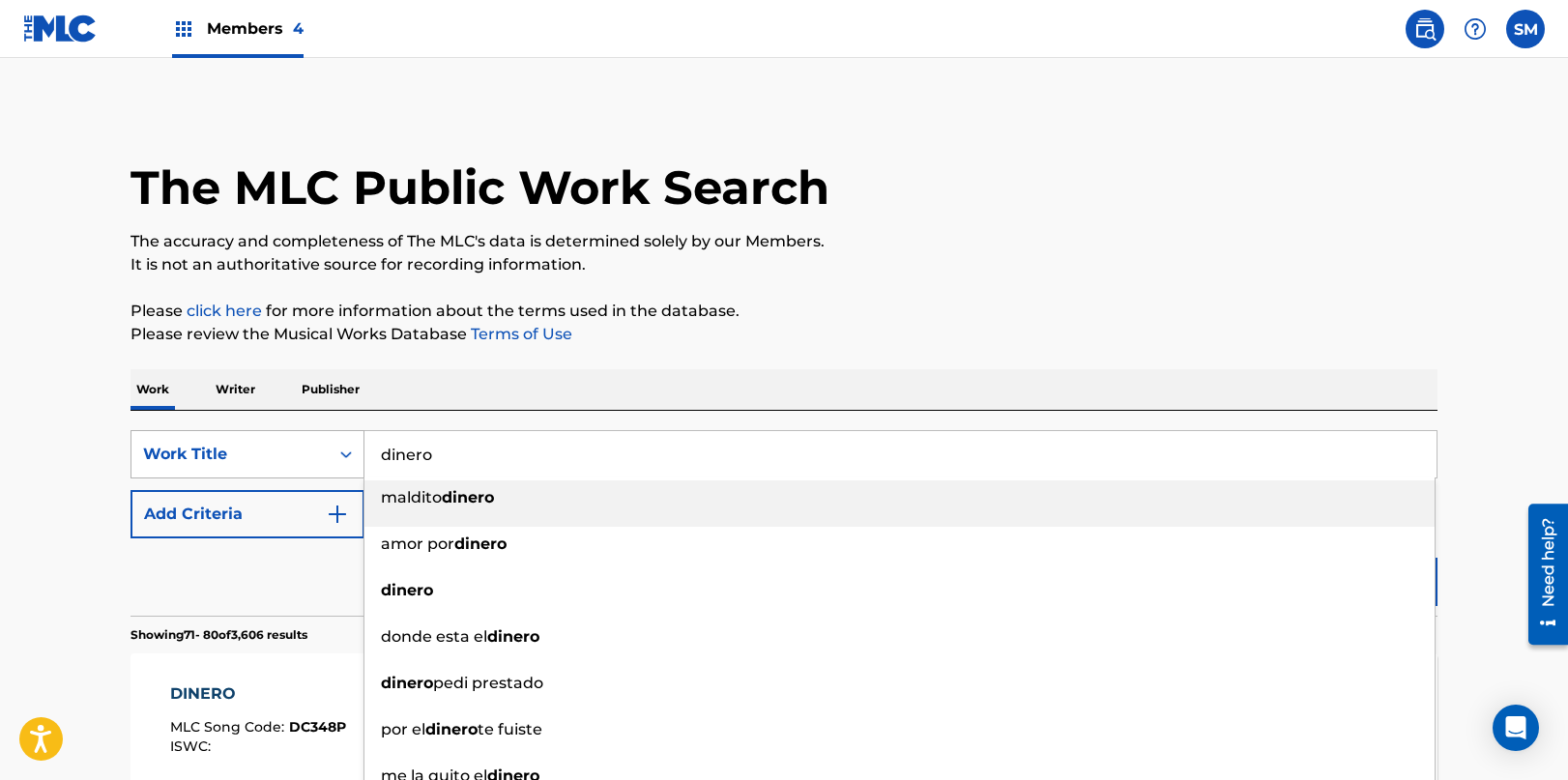 drag, startPoint x: 447, startPoint y: 458, endPoint x: 243, endPoint y: 441, distance: 204.70711 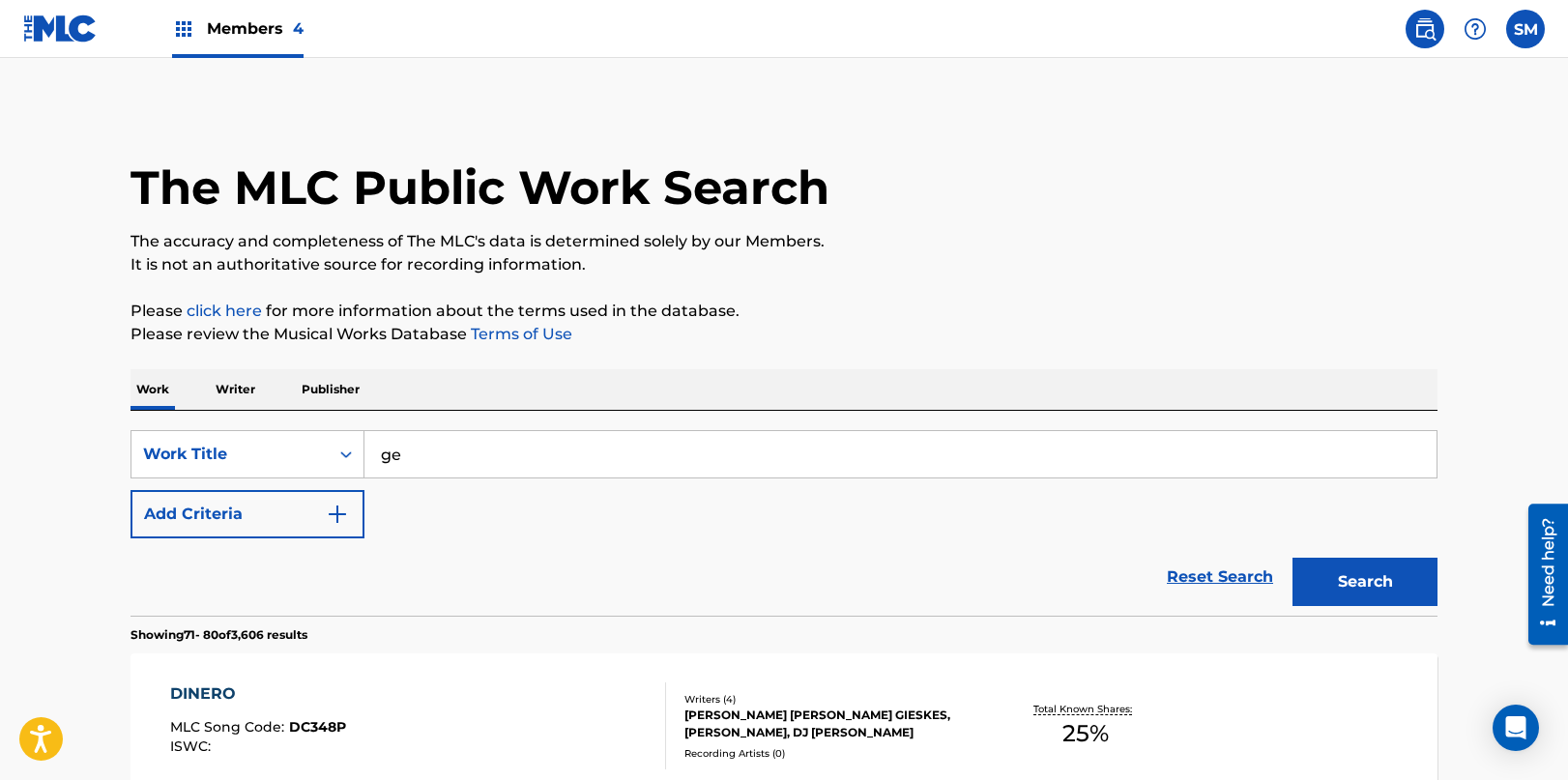 type on "g" 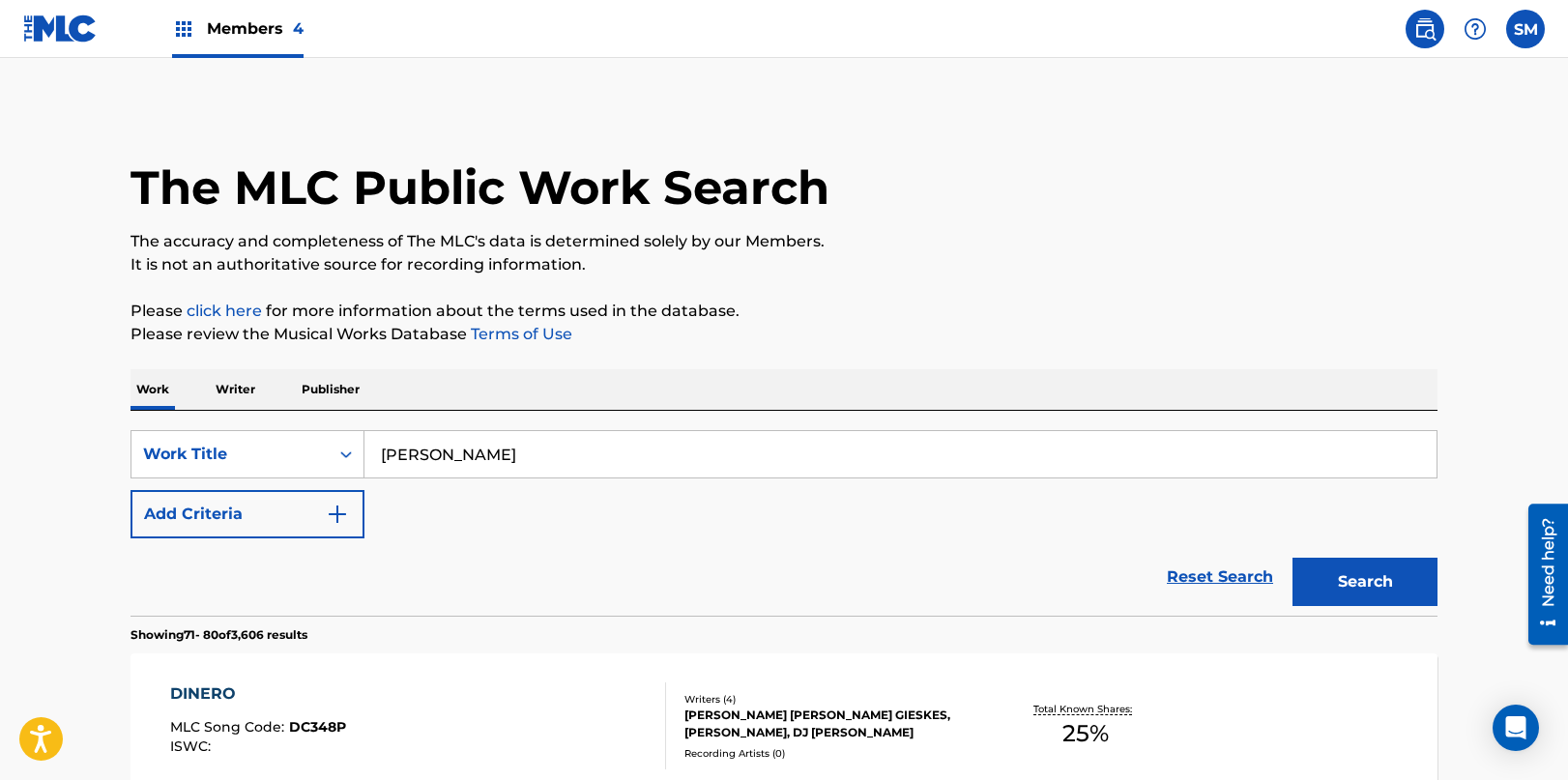 type on "J" 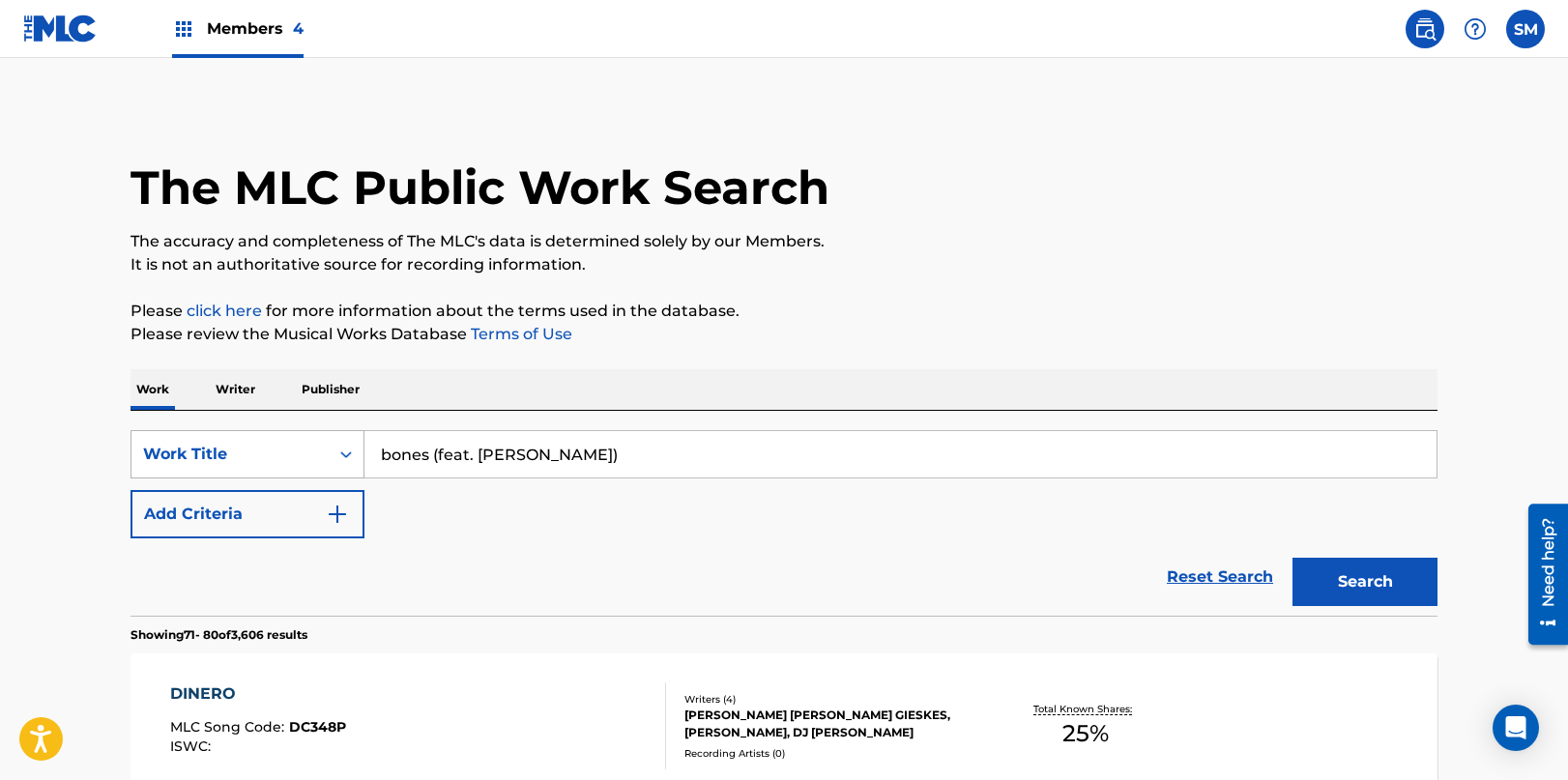 drag, startPoint x: 475, startPoint y: 454, endPoint x: 308, endPoint y: 455, distance: 167.00299 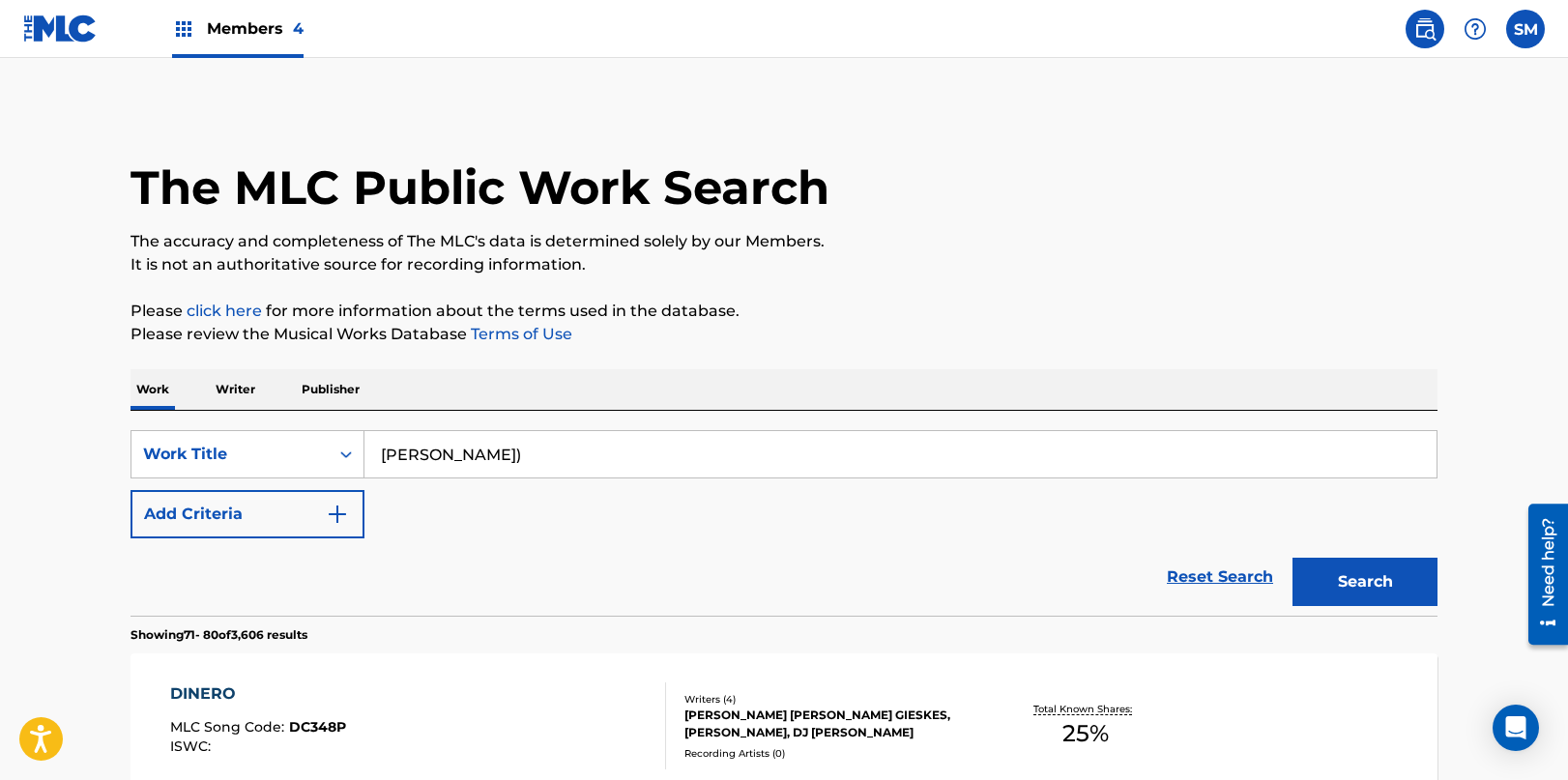type on "[PERSON_NAME])" 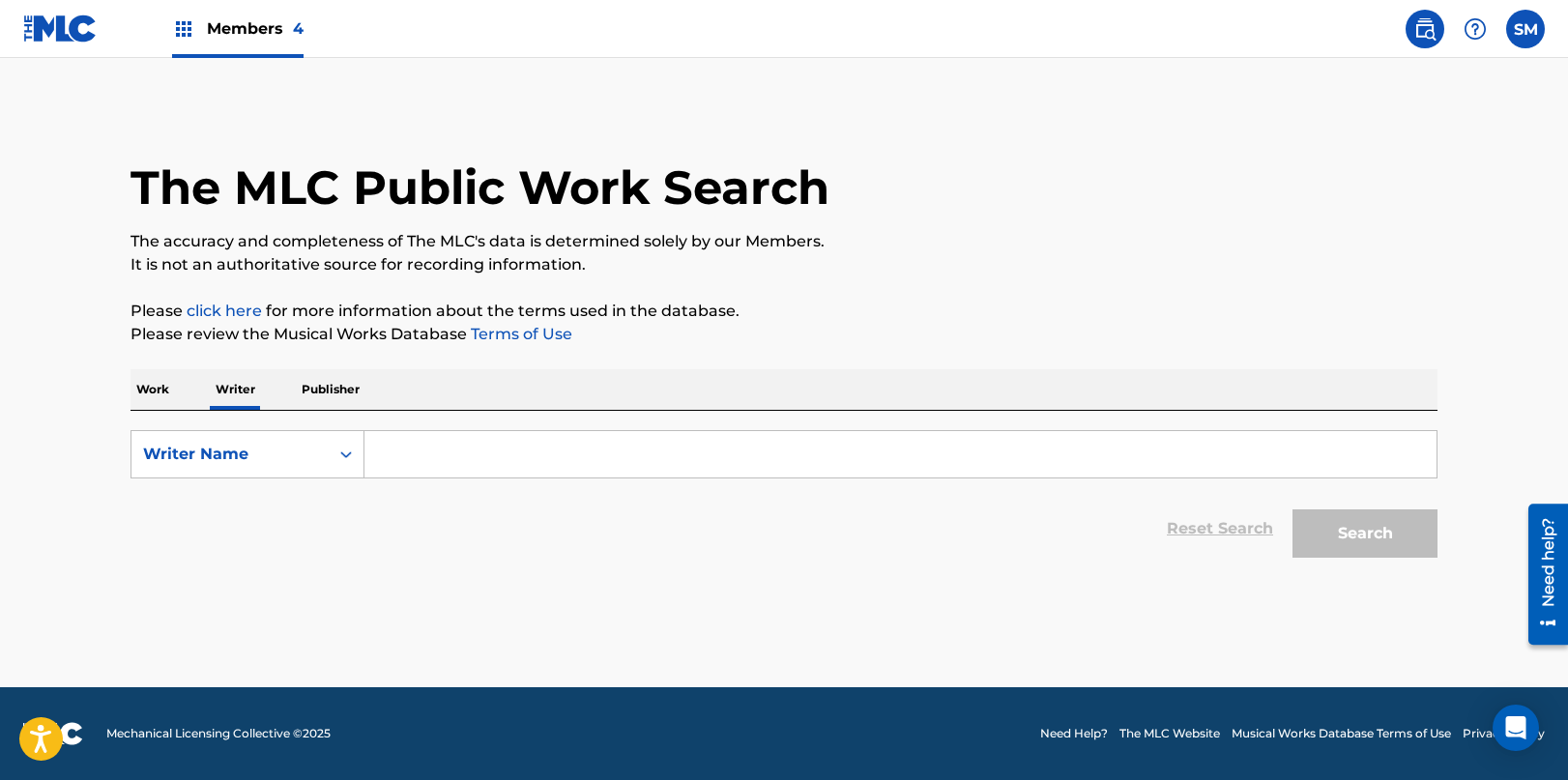 click on "Publisher" at bounding box center (331, 390) 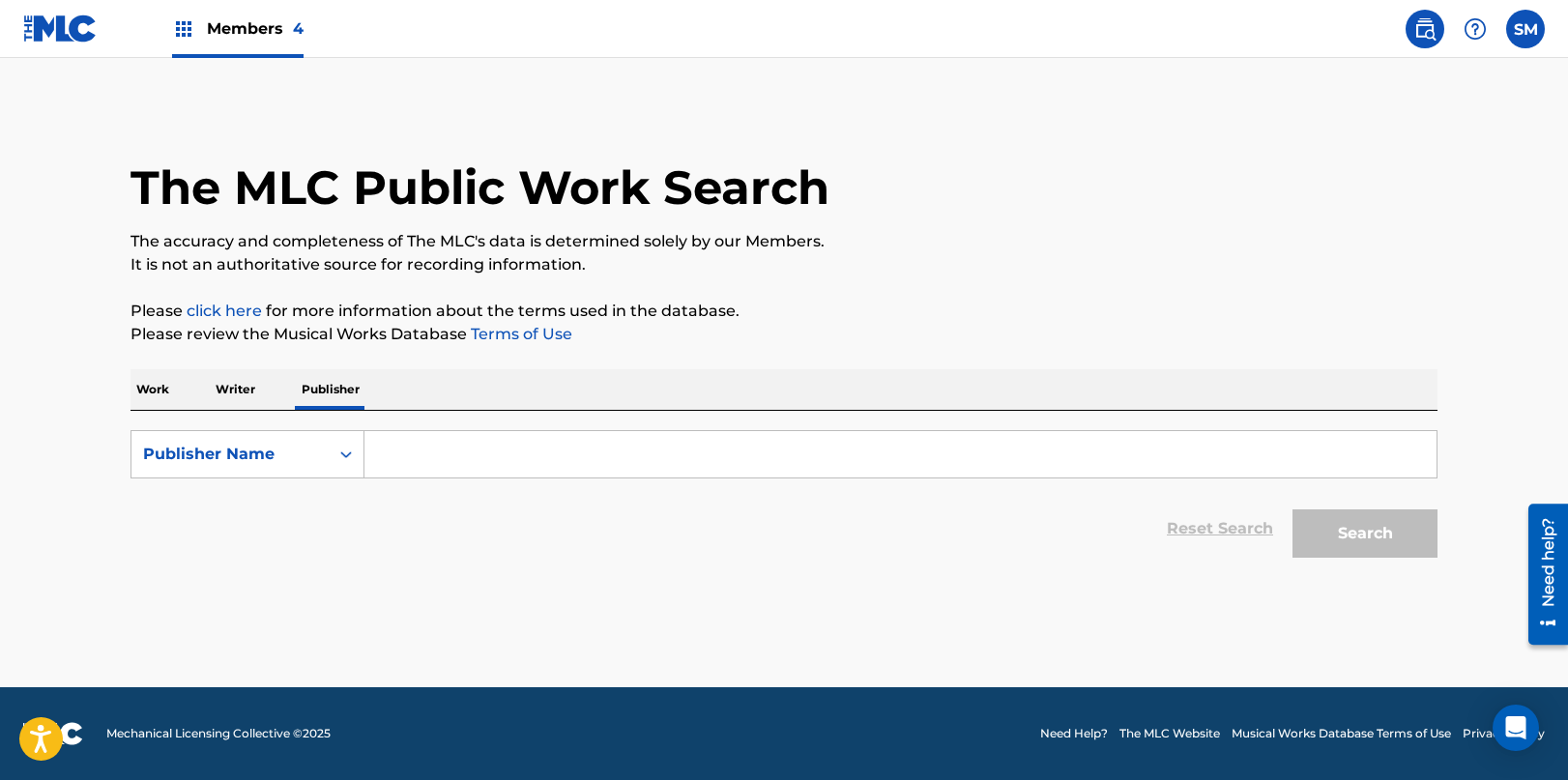 click on "Publisher" at bounding box center [331, 390] 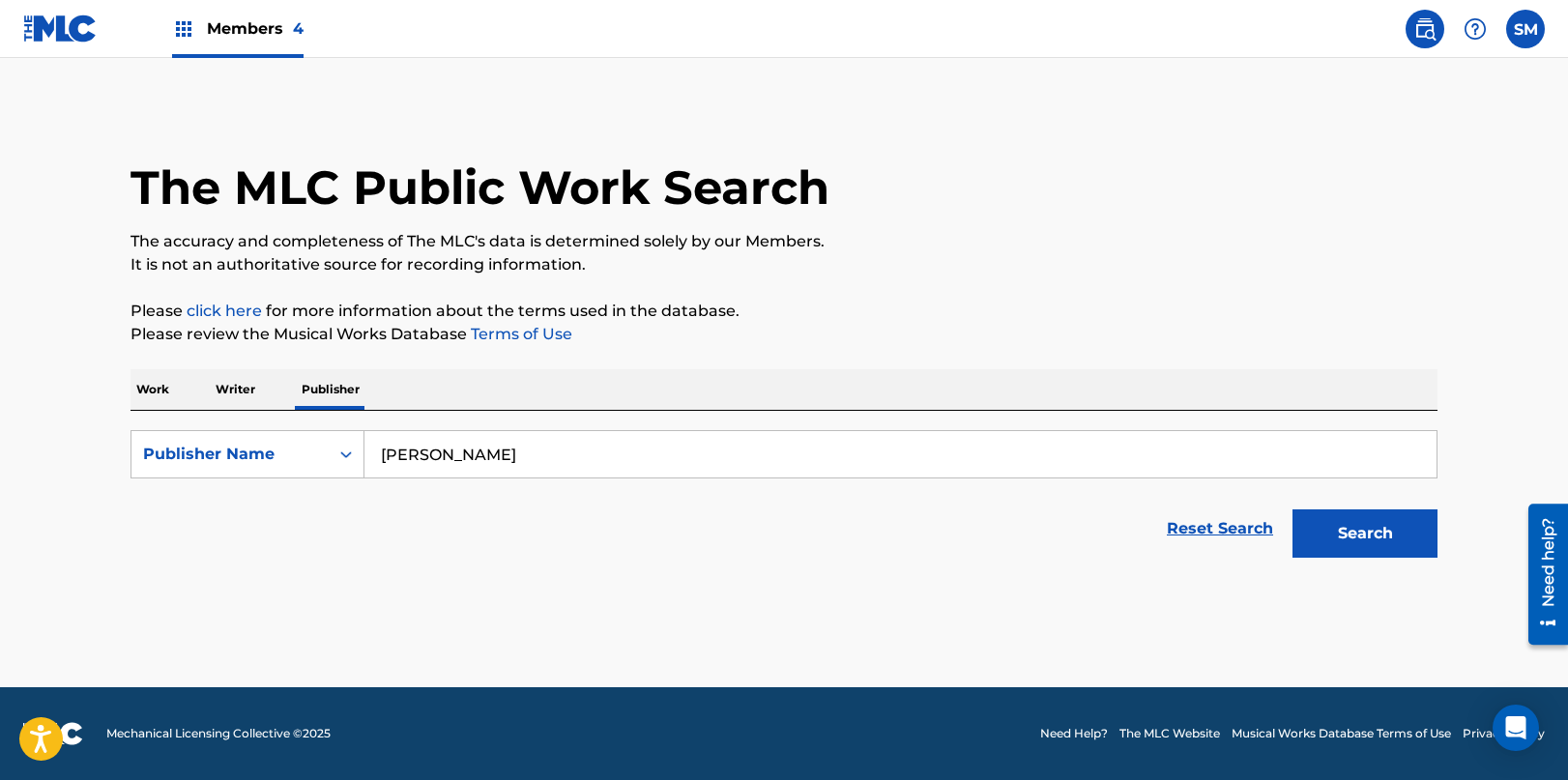 type on "[PERSON_NAME]" 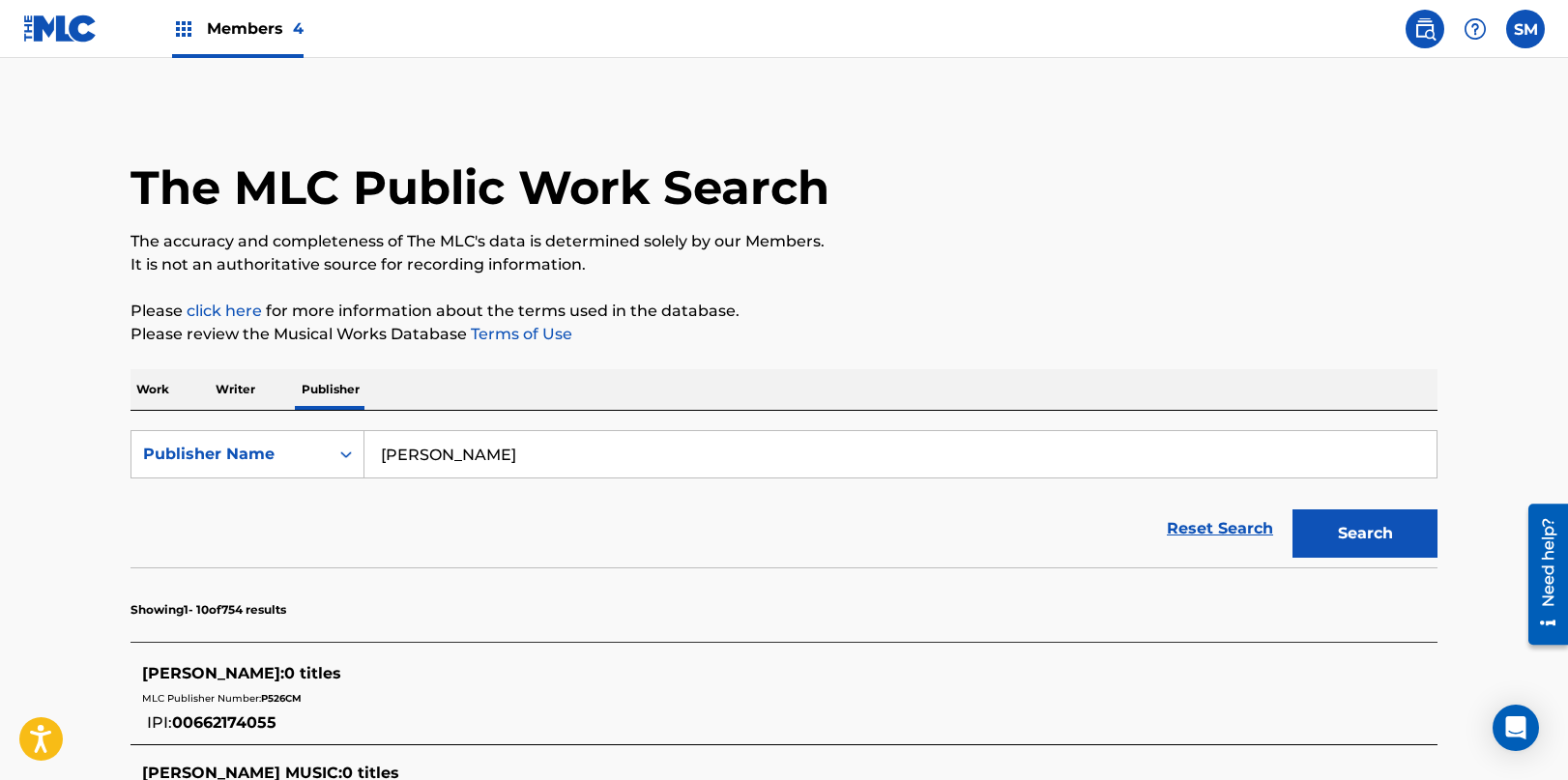 scroll, scrollTop: 0, scrollLeft: 0, axis: both 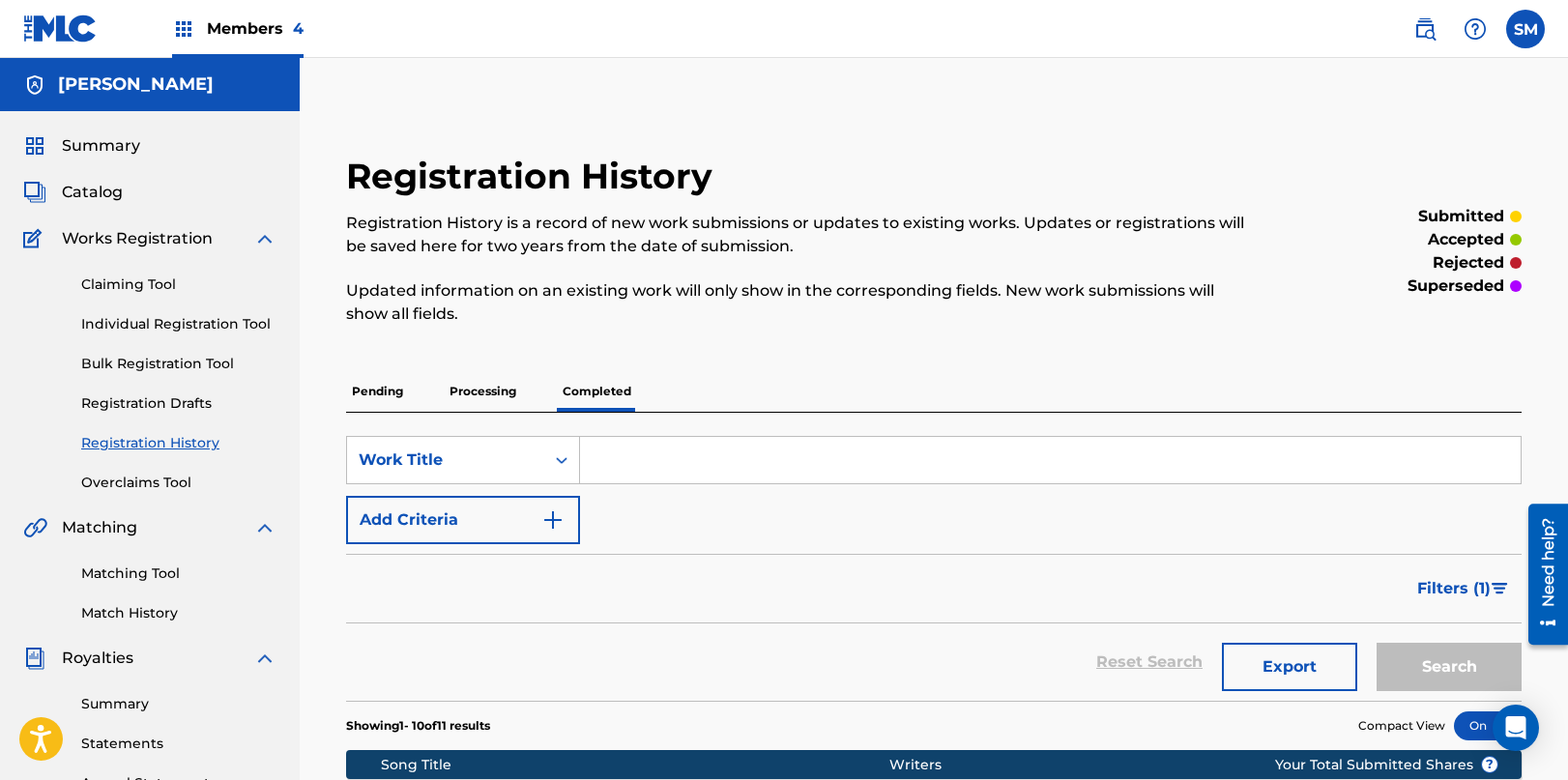 click on "Members    4" at bounding box center (255, 28) 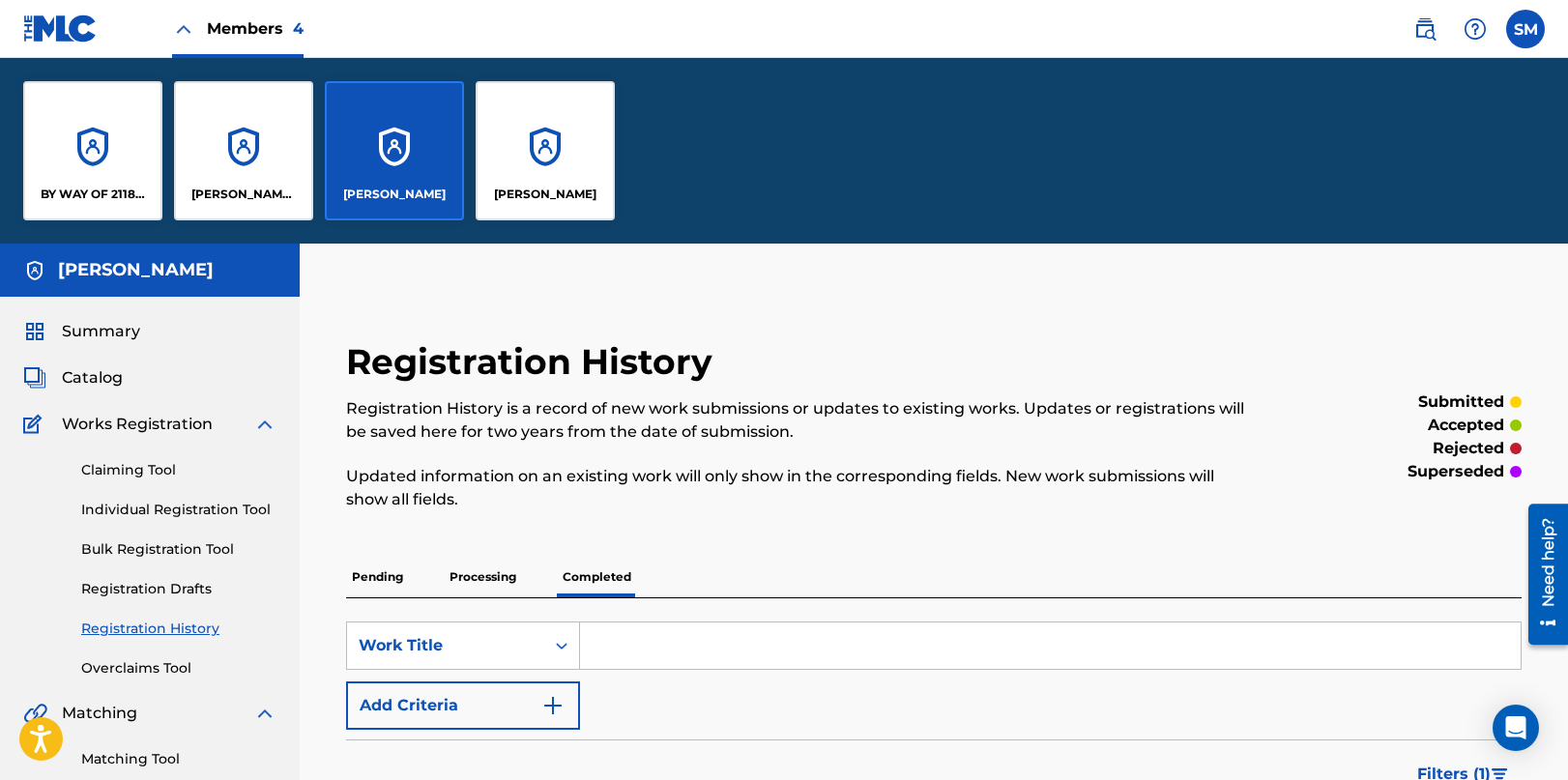click on "[PERSON_NAME]" at bounding box center [545, 194] 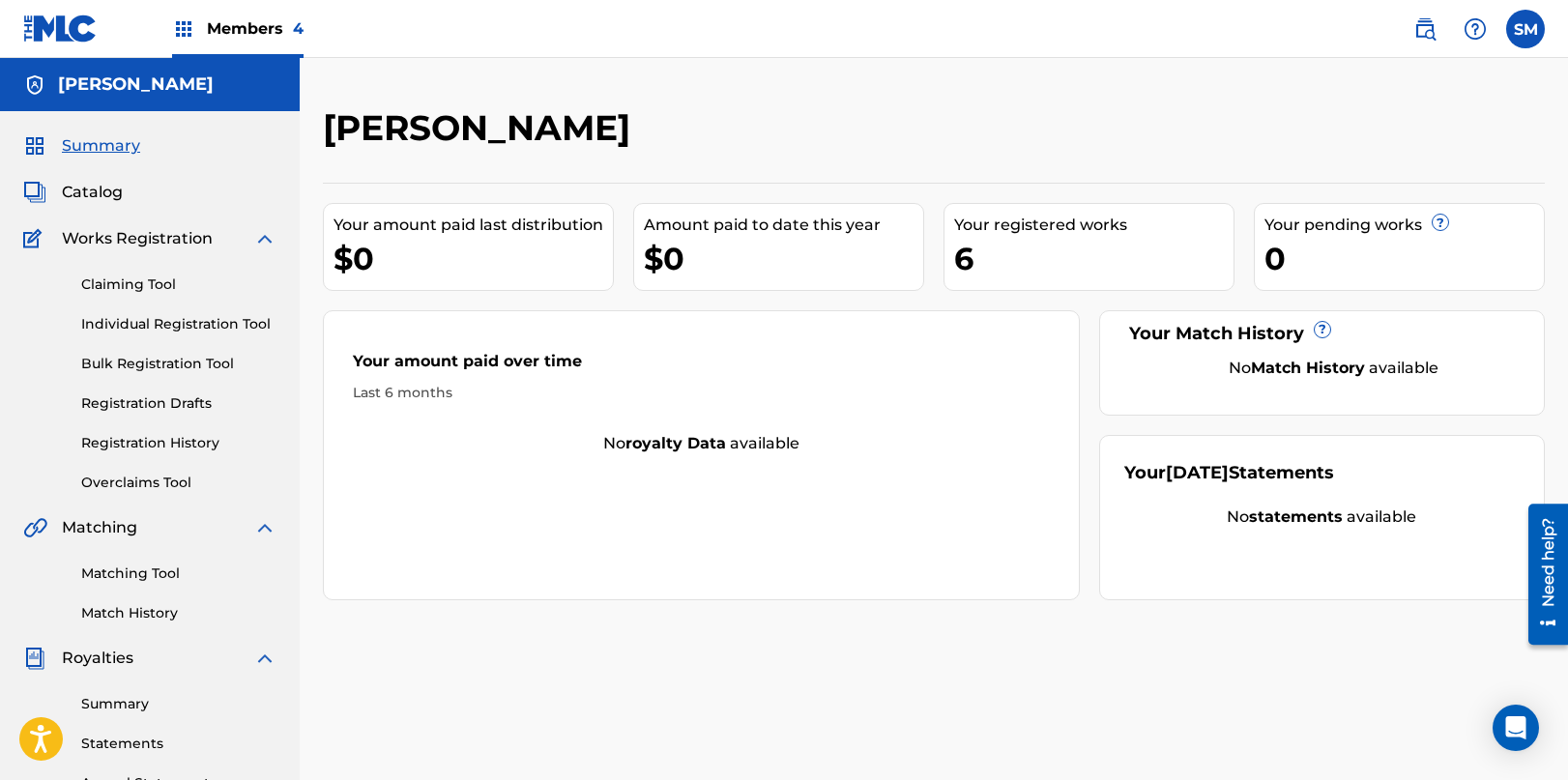 click on "Registration History" at bounding box center (179, 443) 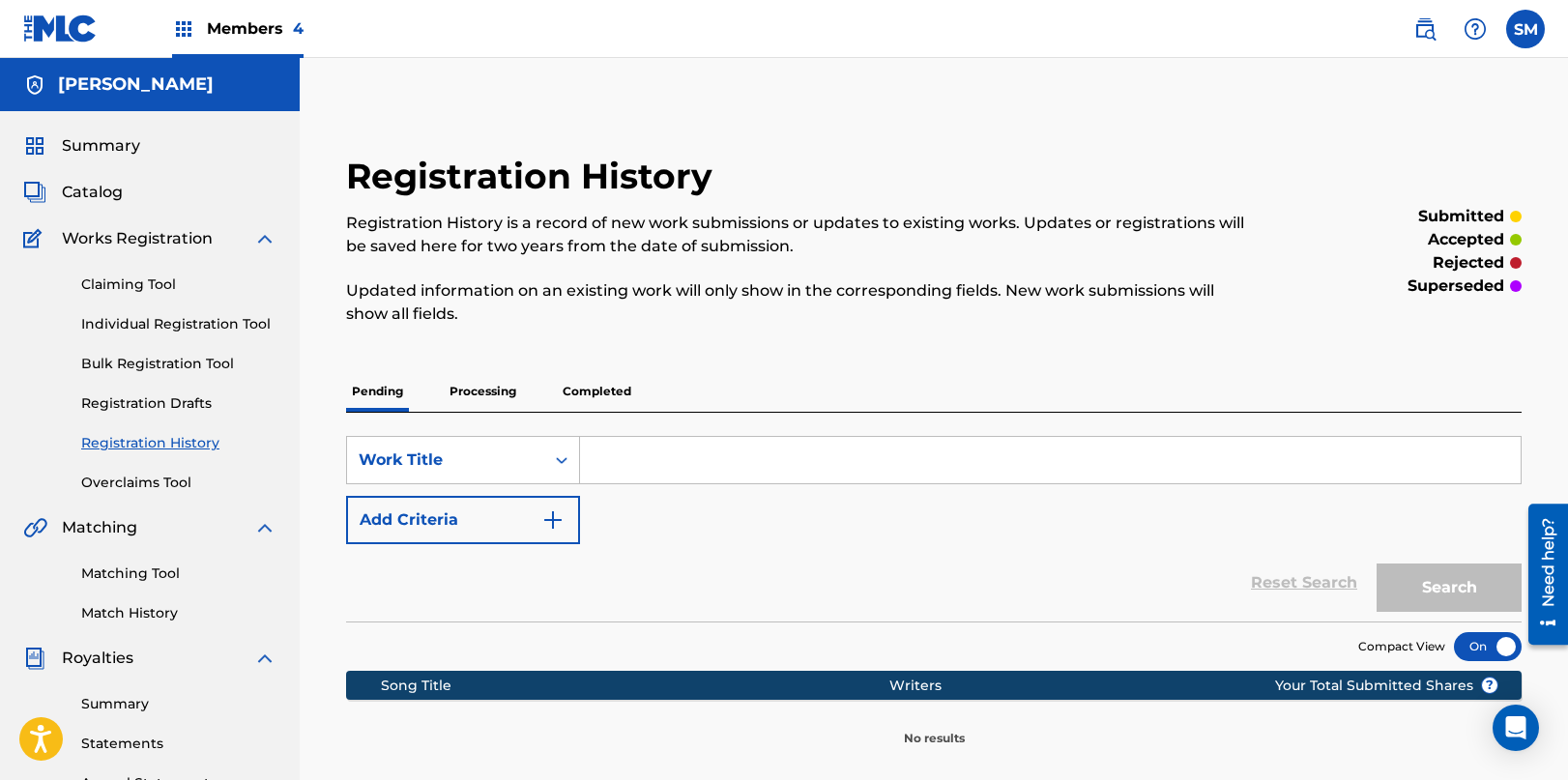 scroll, scrollTop: 0, scrollLeft: 0, axis: both 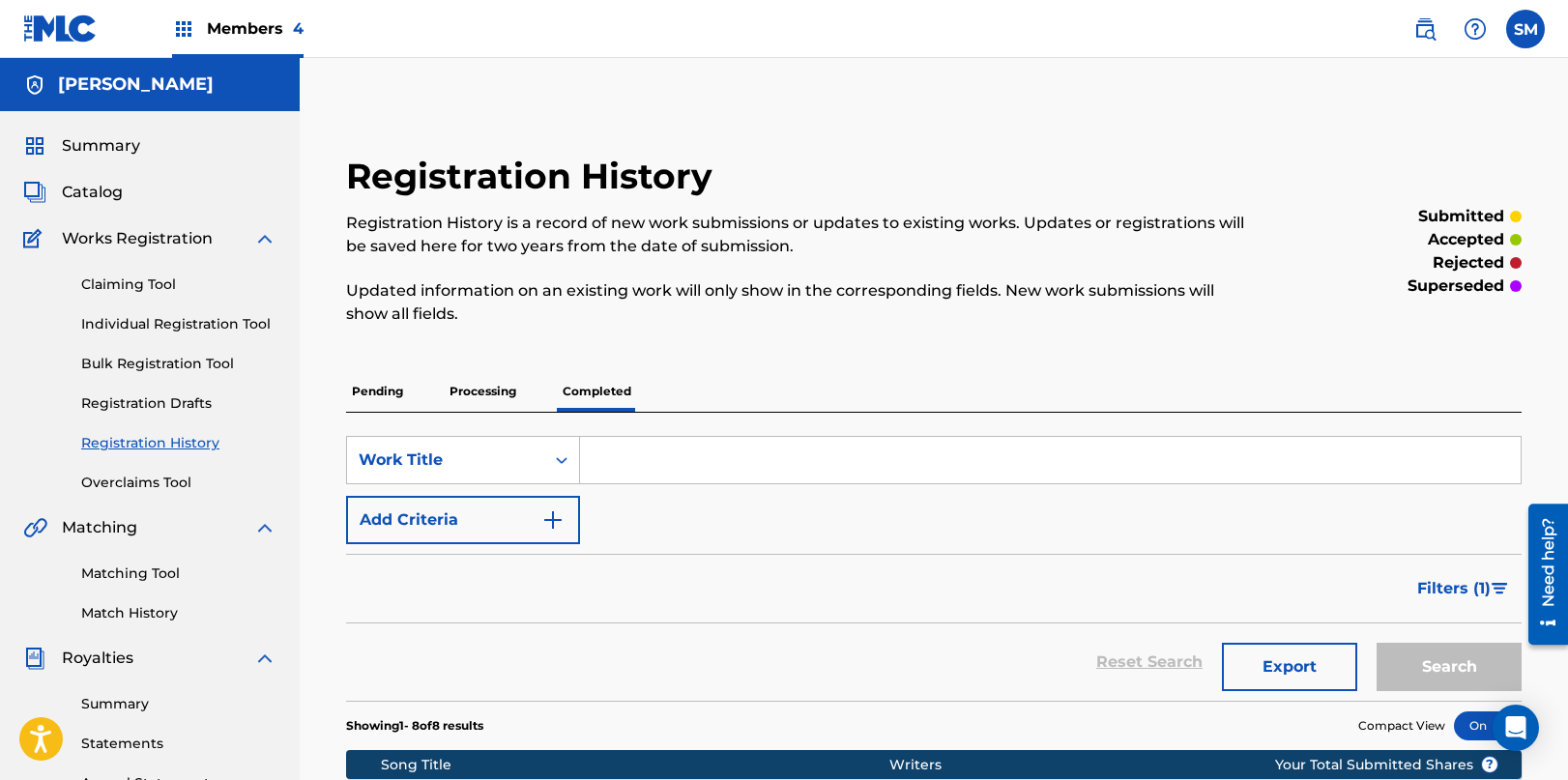 click on "Members    4" at bounding box center (255, 28) 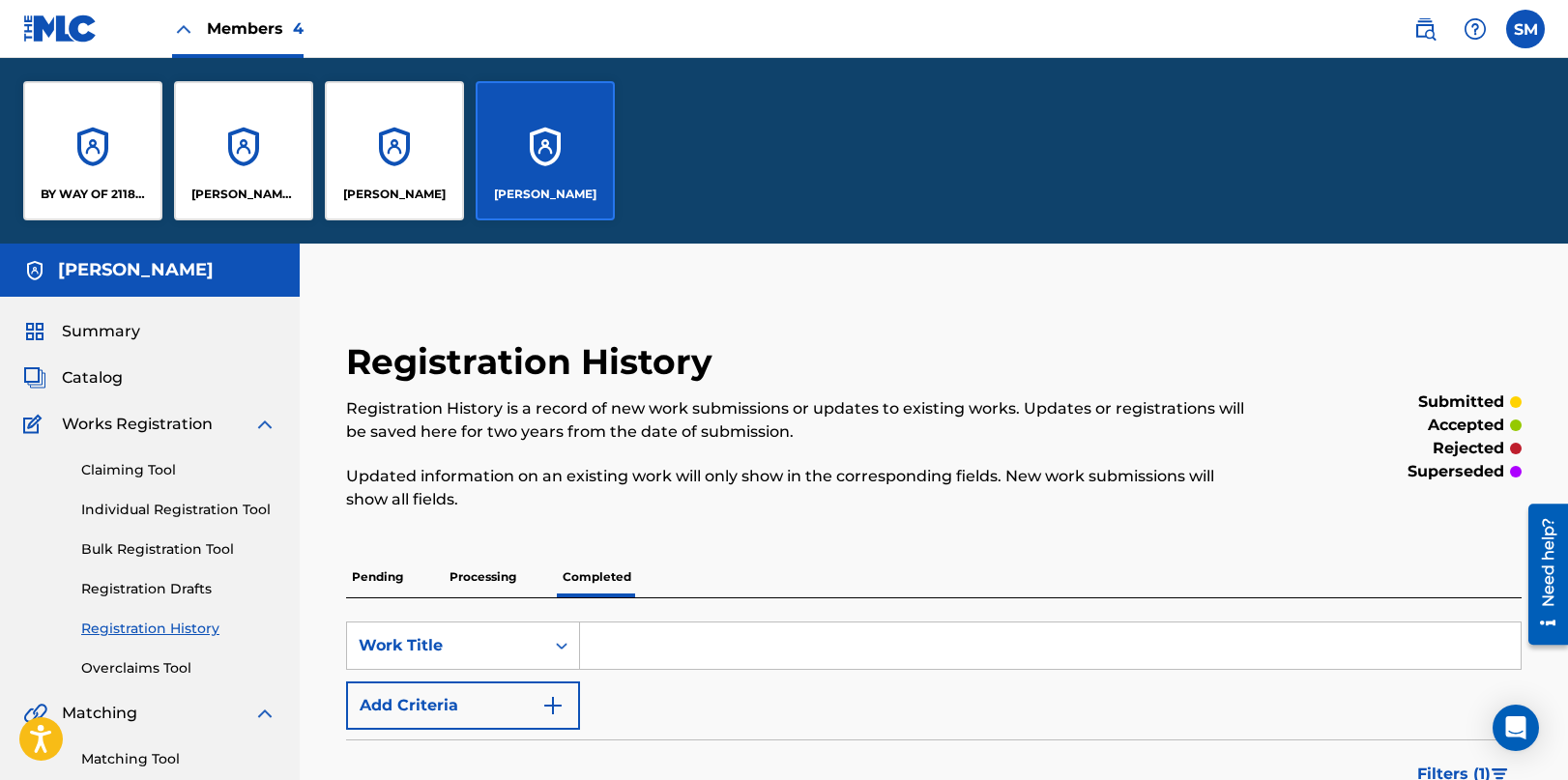 click on "[PERSON_NAME] Mebrahitu" at bounding box center [244, 151] 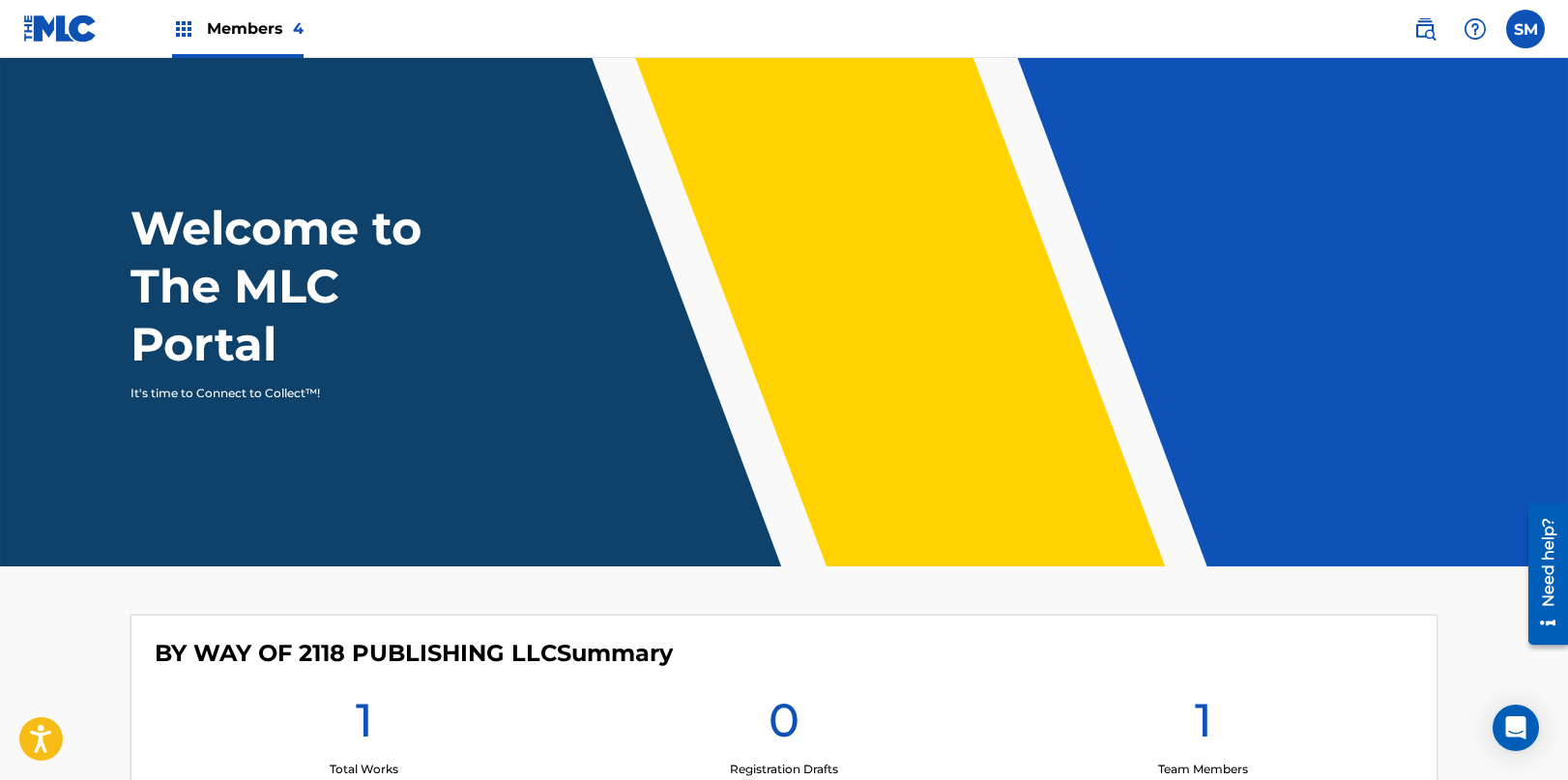 scroll, scrollTop: 0, scrollLeft: 0, axis: both 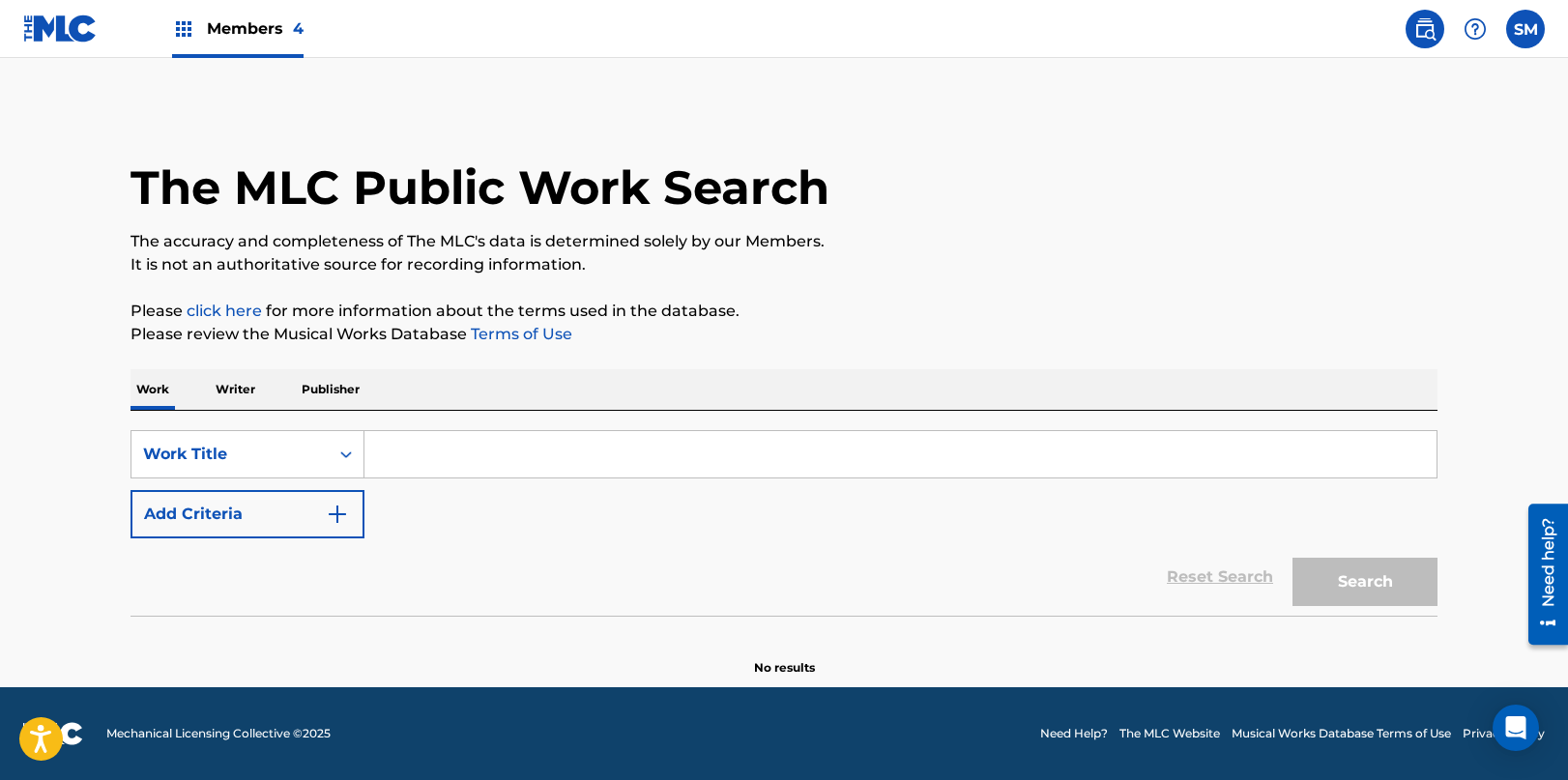 click at bounding box center [900, 454] 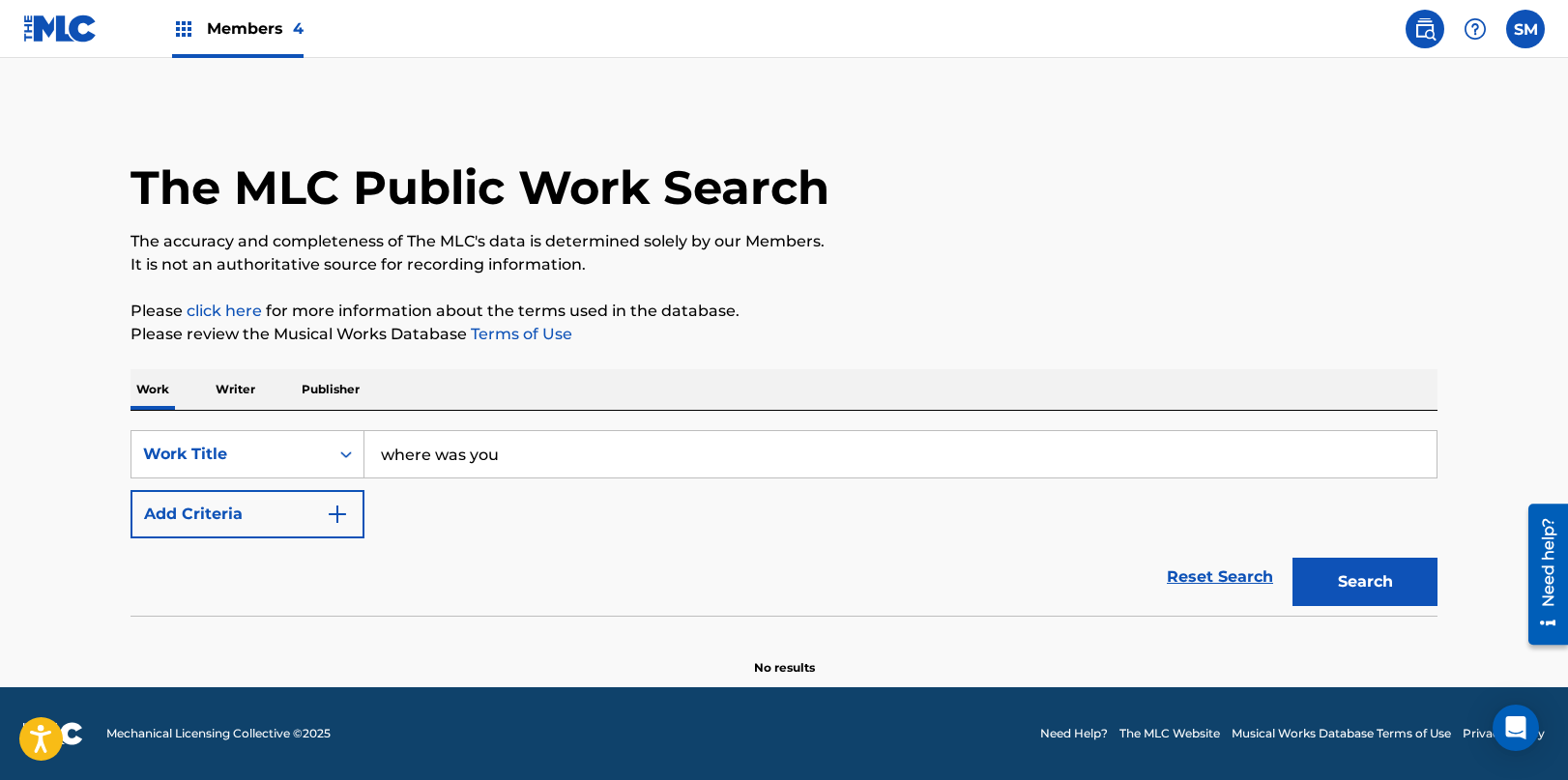 scroll, scrollTop: 0, scrollLeft: 0, axis: both 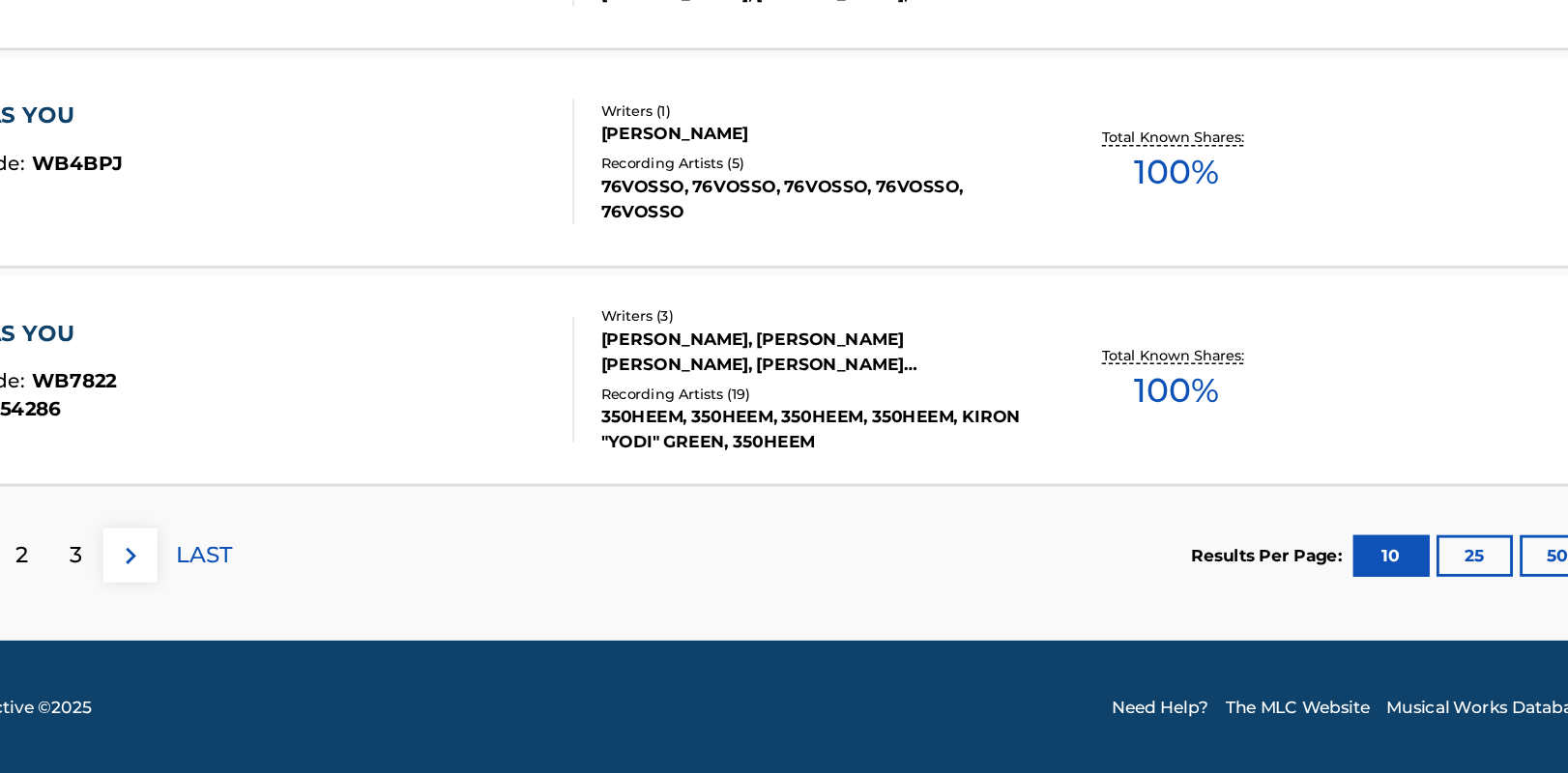 click on "2" at bounding box center (281, 621) 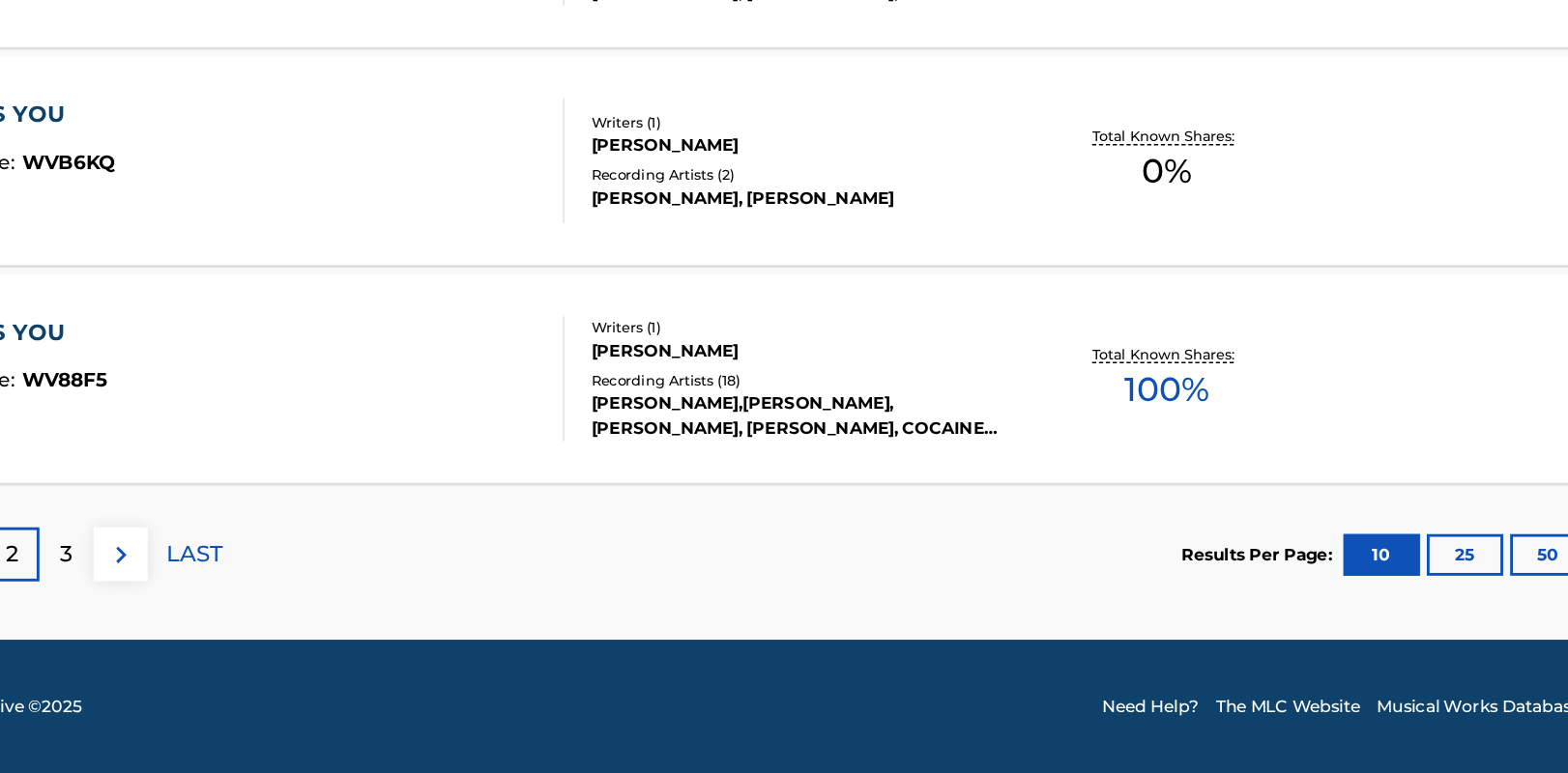 scroll, scrollTop: 1592, scrollLeft: 0, axis: vertical 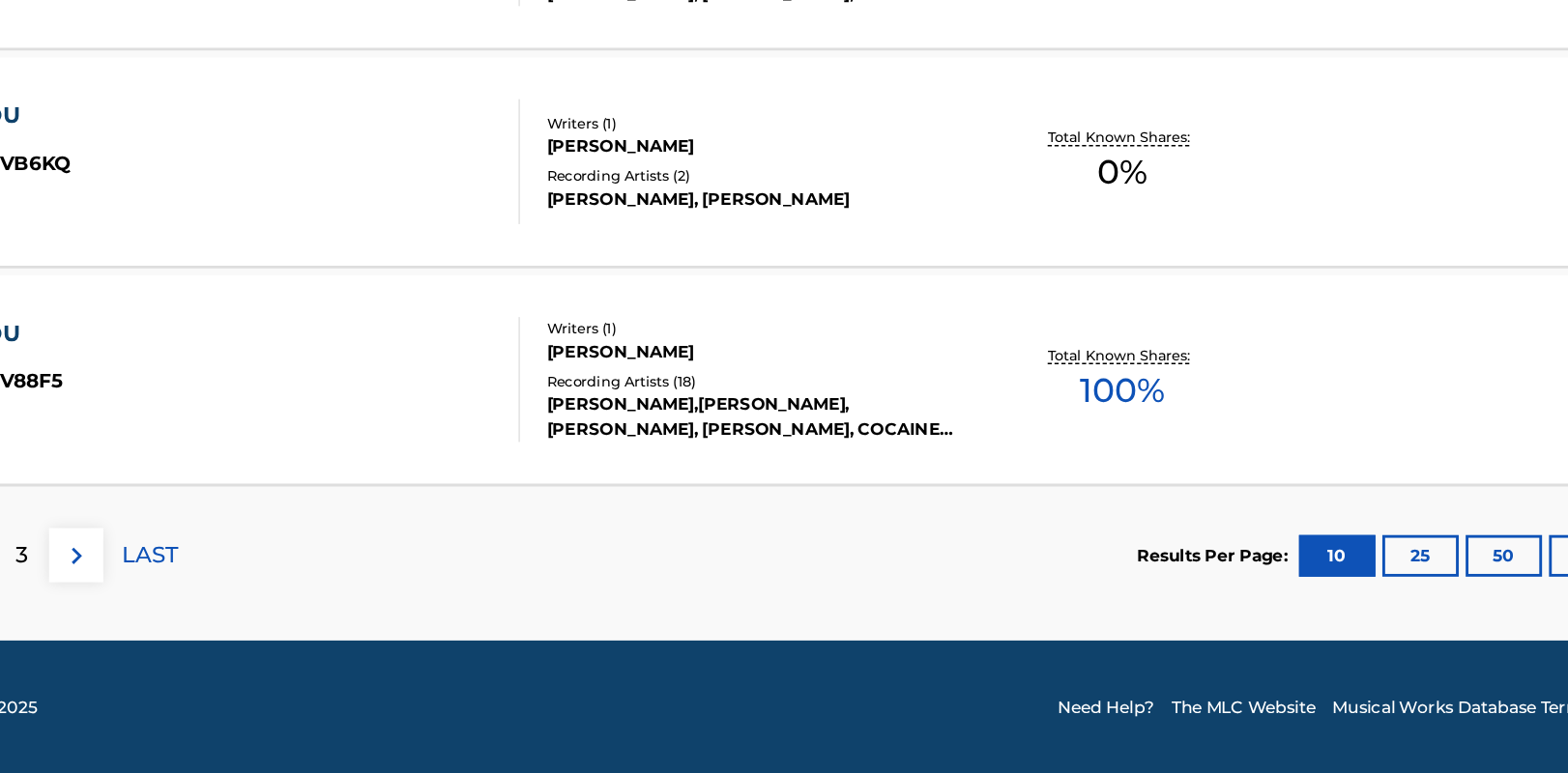 click on "3" at bounding box center [319, 621] 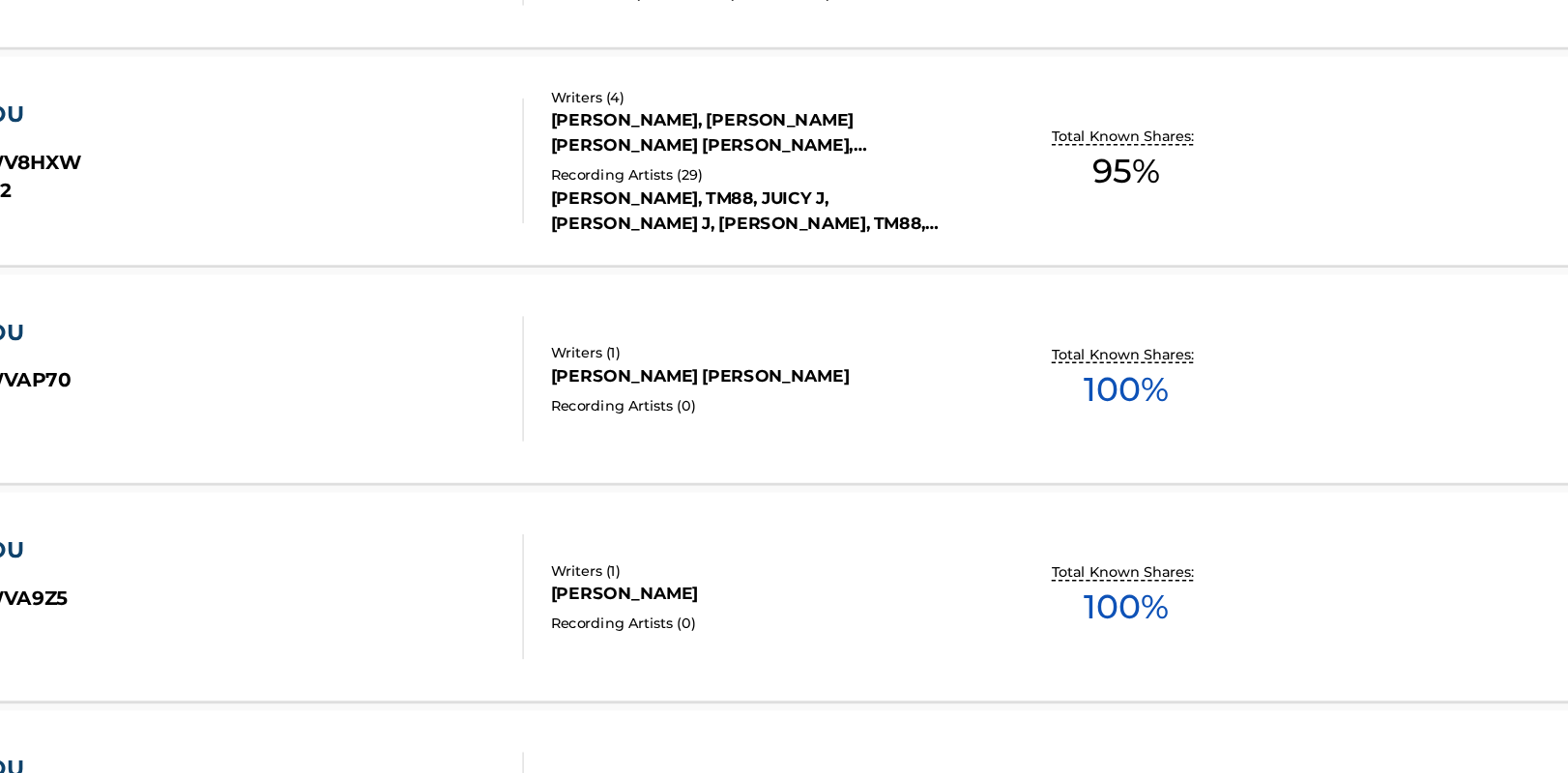 scroll, scrollTop: 1294, scrollLeft: 0, axis: vertical 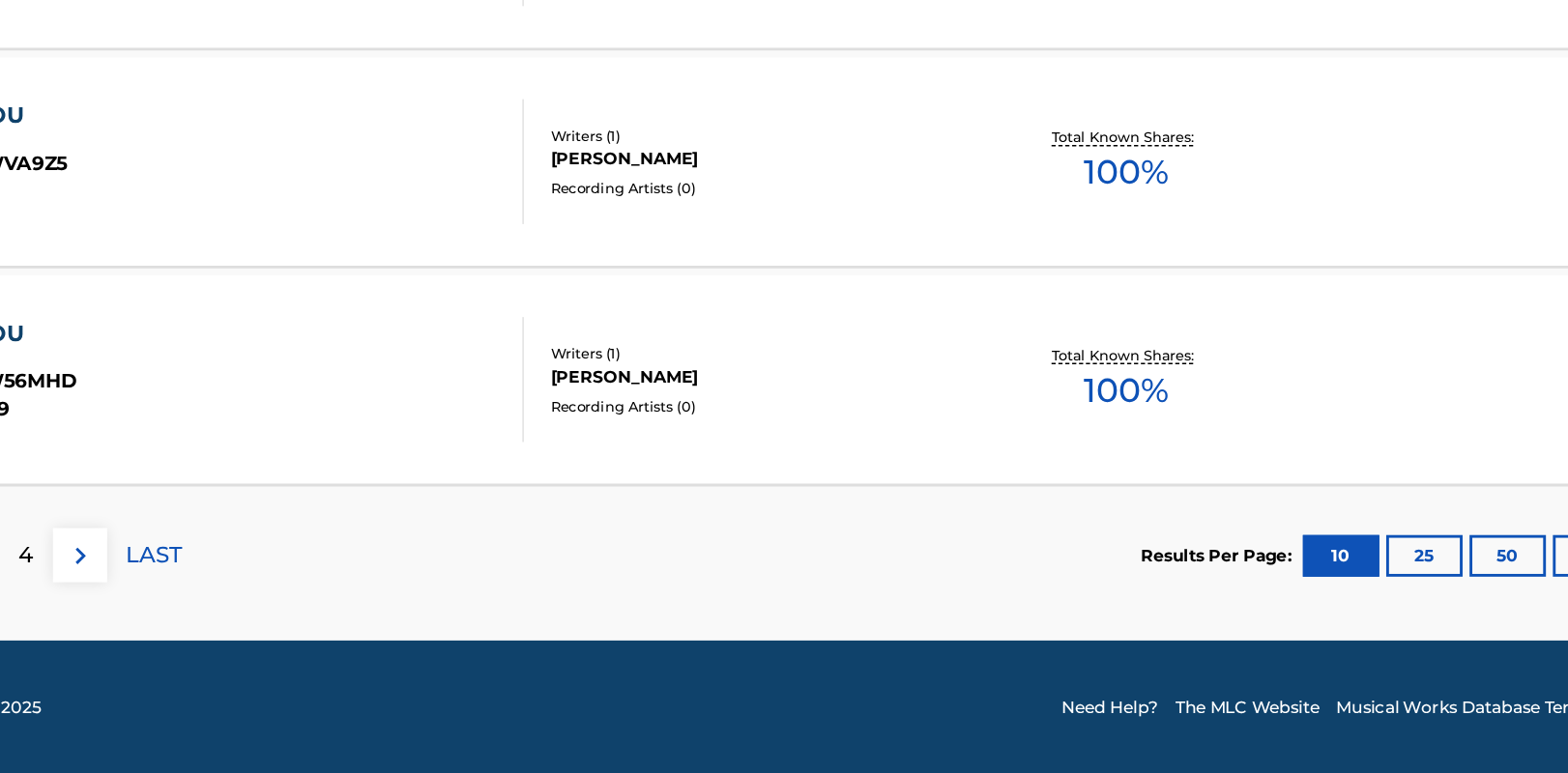 click on "4" at bounding box center (319, 621) 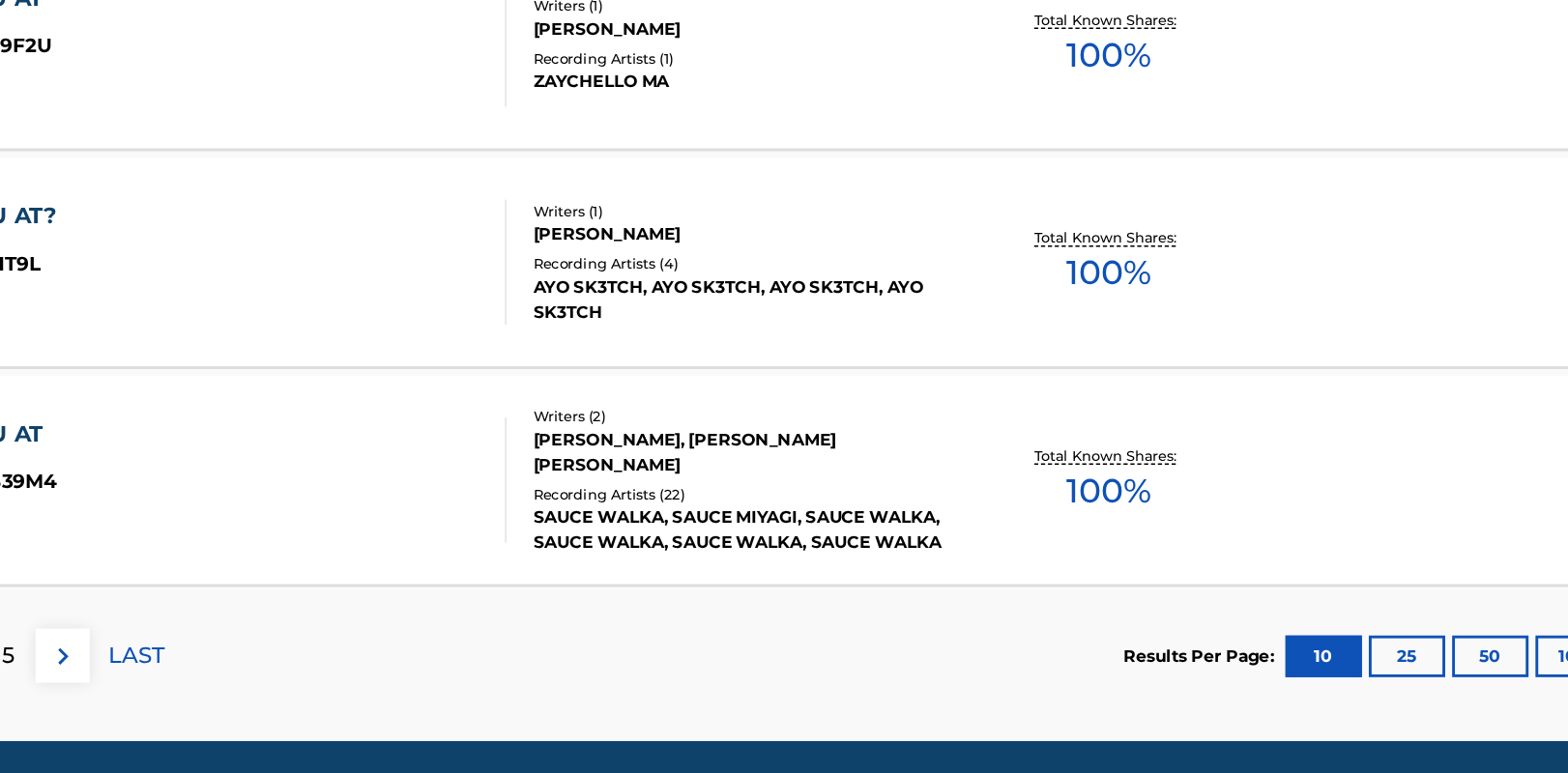 scroll, scrollTop: 1525, scrollLeft: 0, axis: vertical 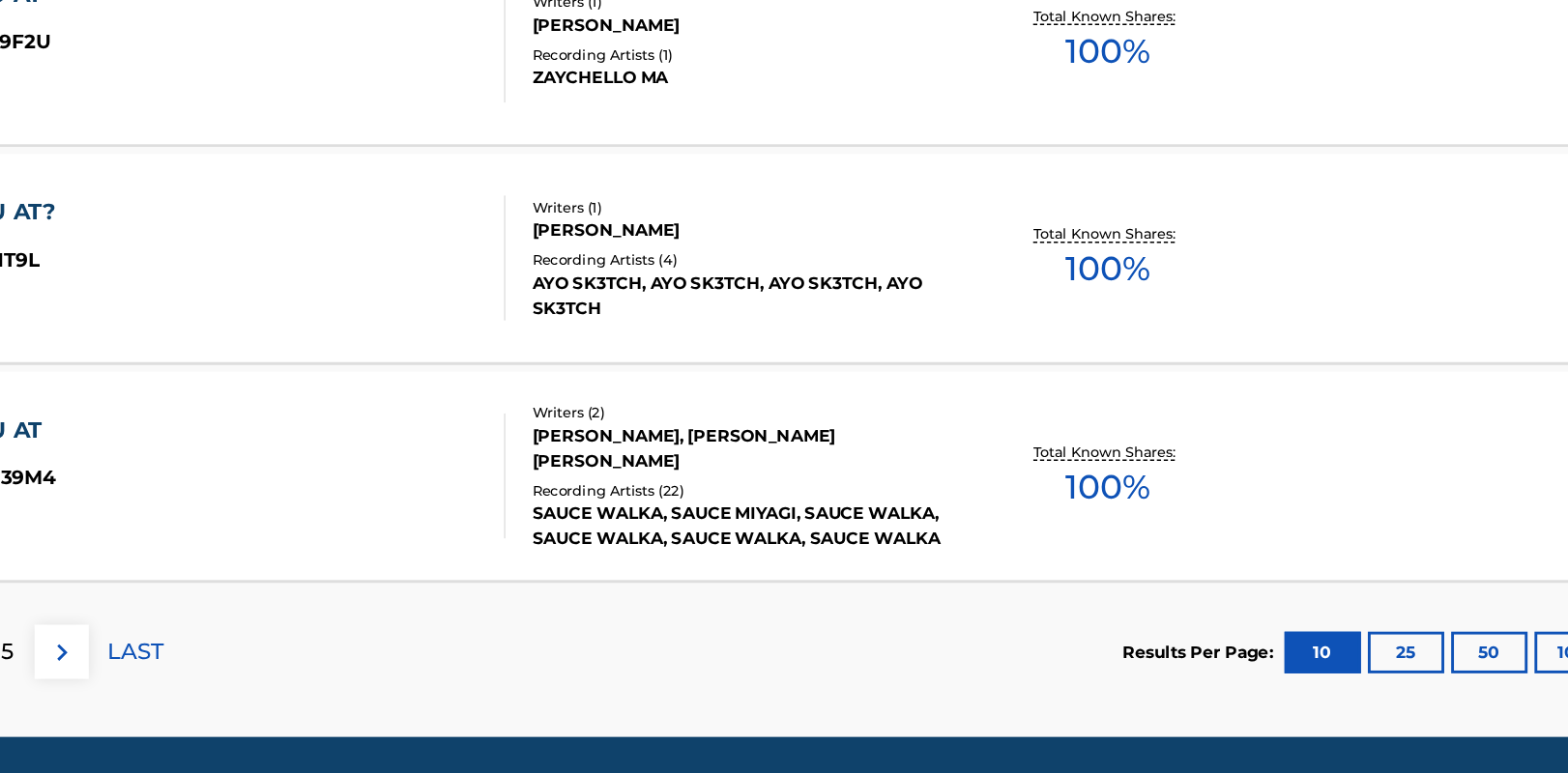 click on "5" at bounding box center [319, 688] 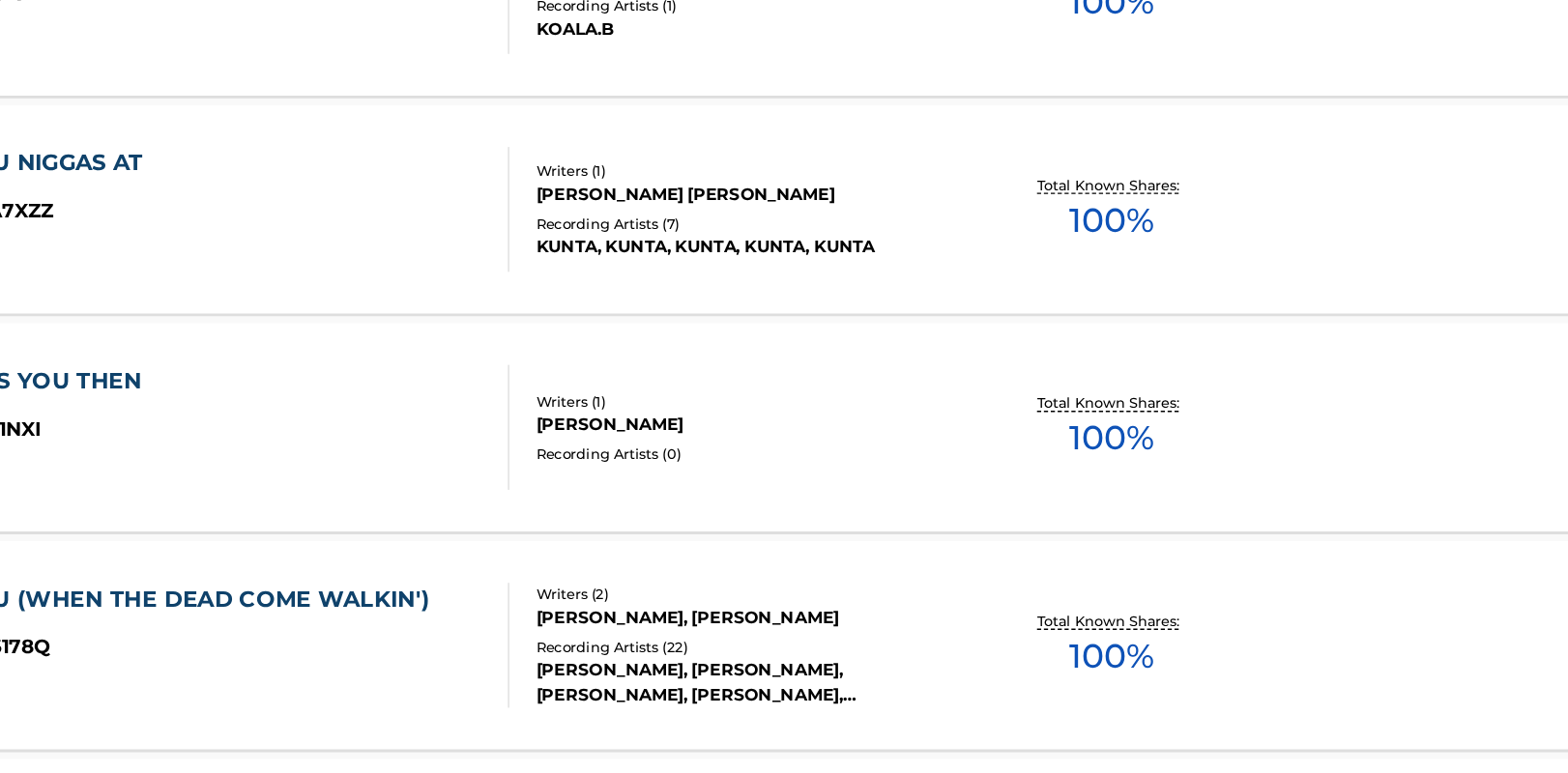 scroll, scrollTop: 1556, scrollLeft: 0, axis: vertical 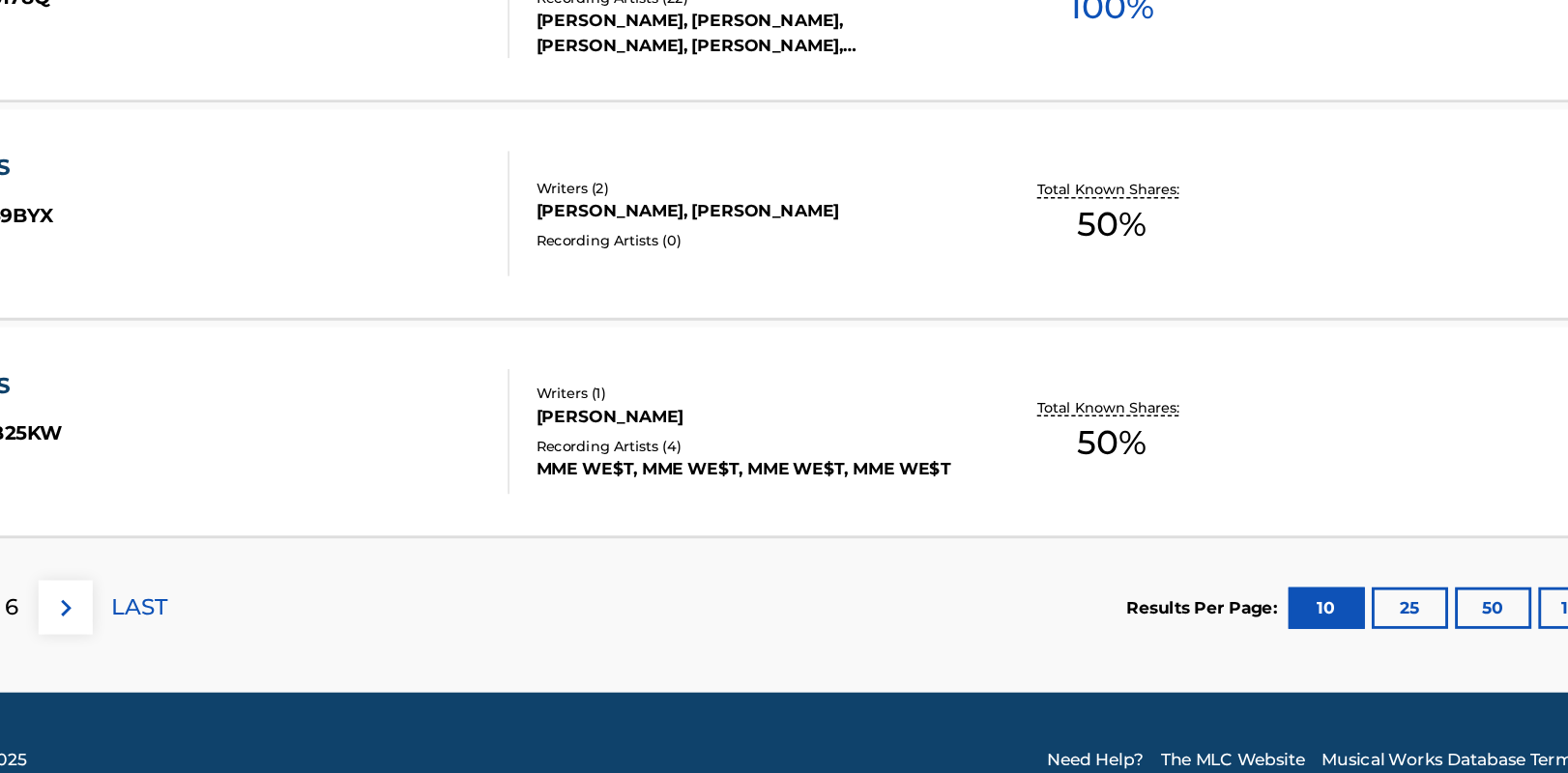 click on "6" at bounding box center [319, 657] 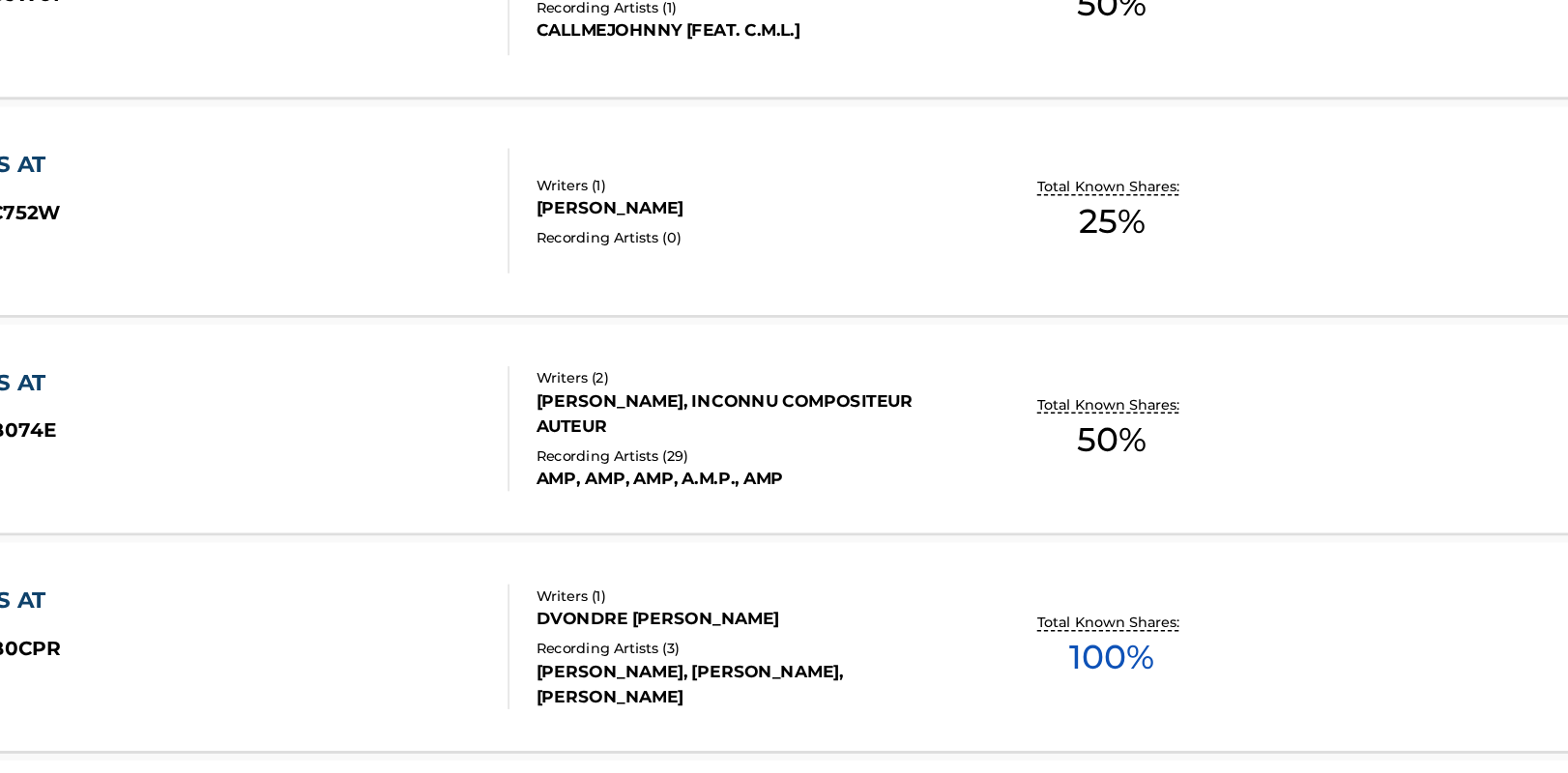 scroll, scrollTop: 1572, scrollLeft: 0, axis: vertical 